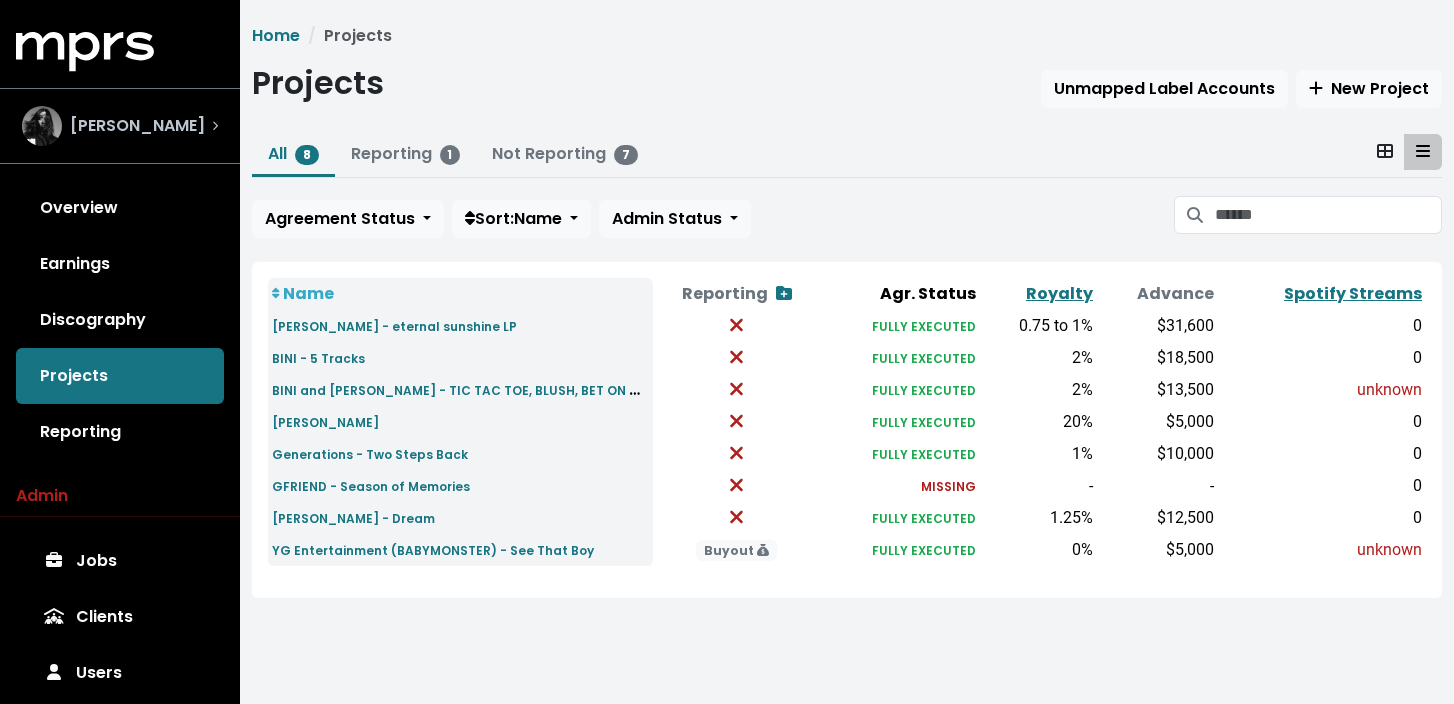 scroll, scrollTop: 0, scrollLeft: 0, axis: both 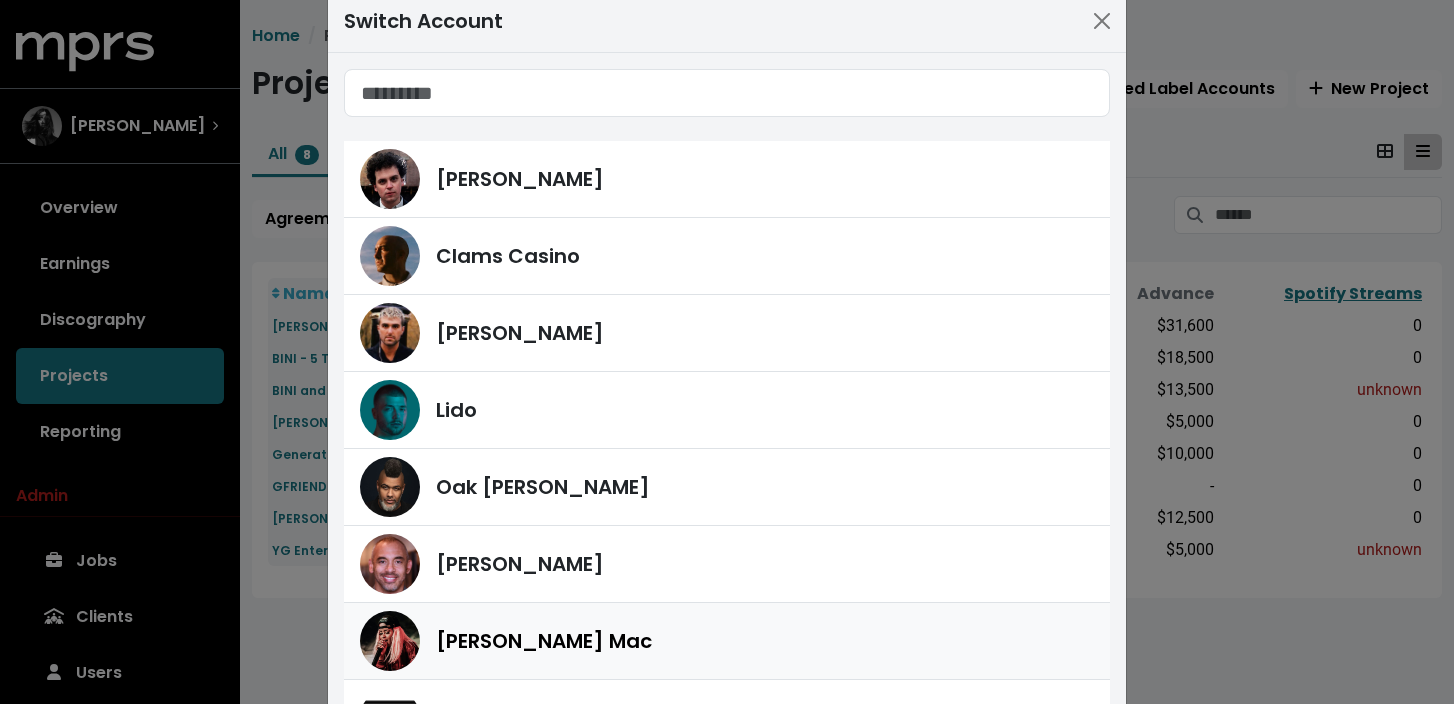 click on "[PERSON_NAME] Mac" at bounding box center (765, 641) 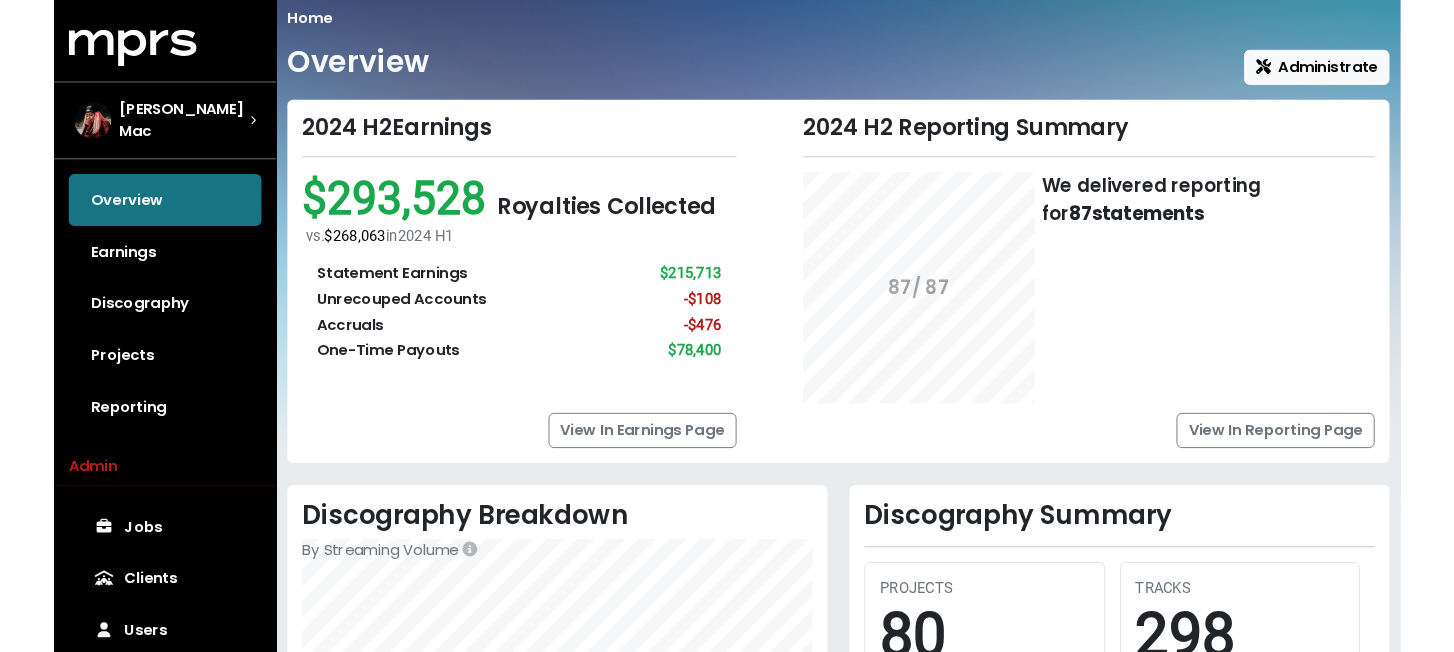 scroll, scrollTop: 10, scrollLeft: 0, axis: vertical 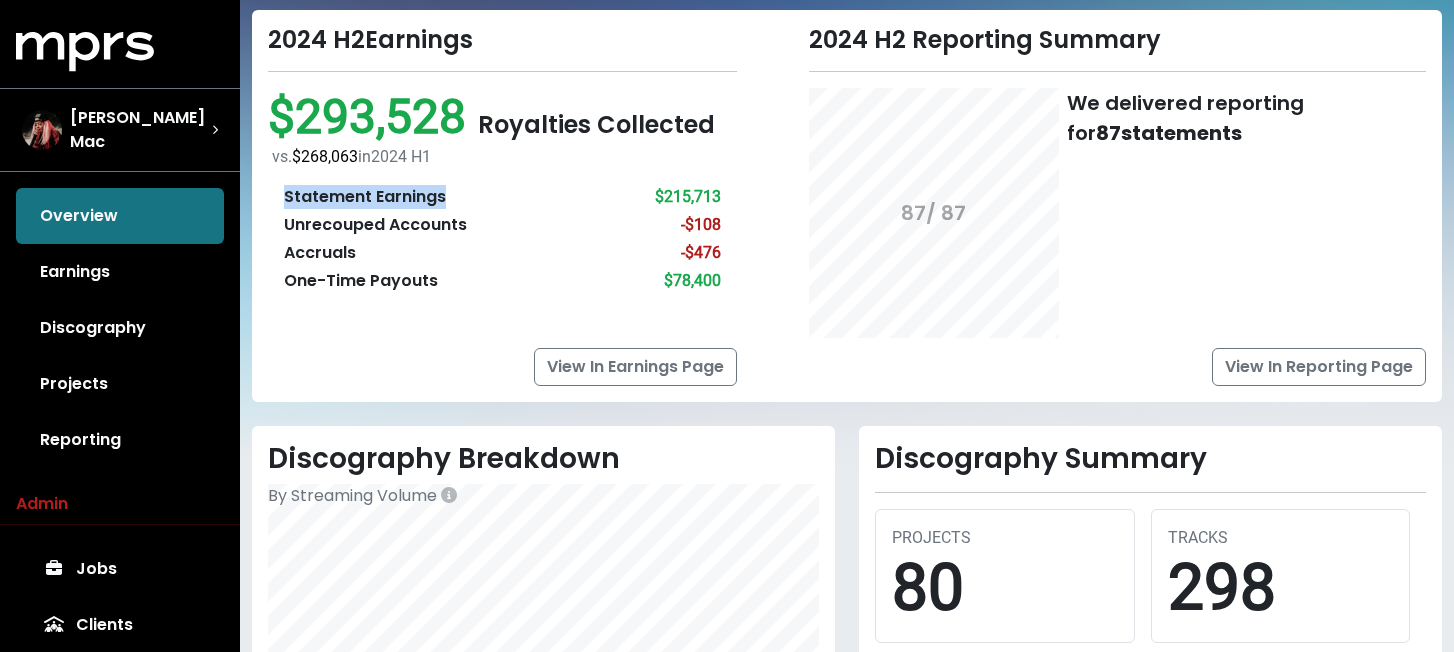 drag, startPoint x: 285, startPoint y: 196, endPoint x: 599, endPoint y: 196, distance: 314 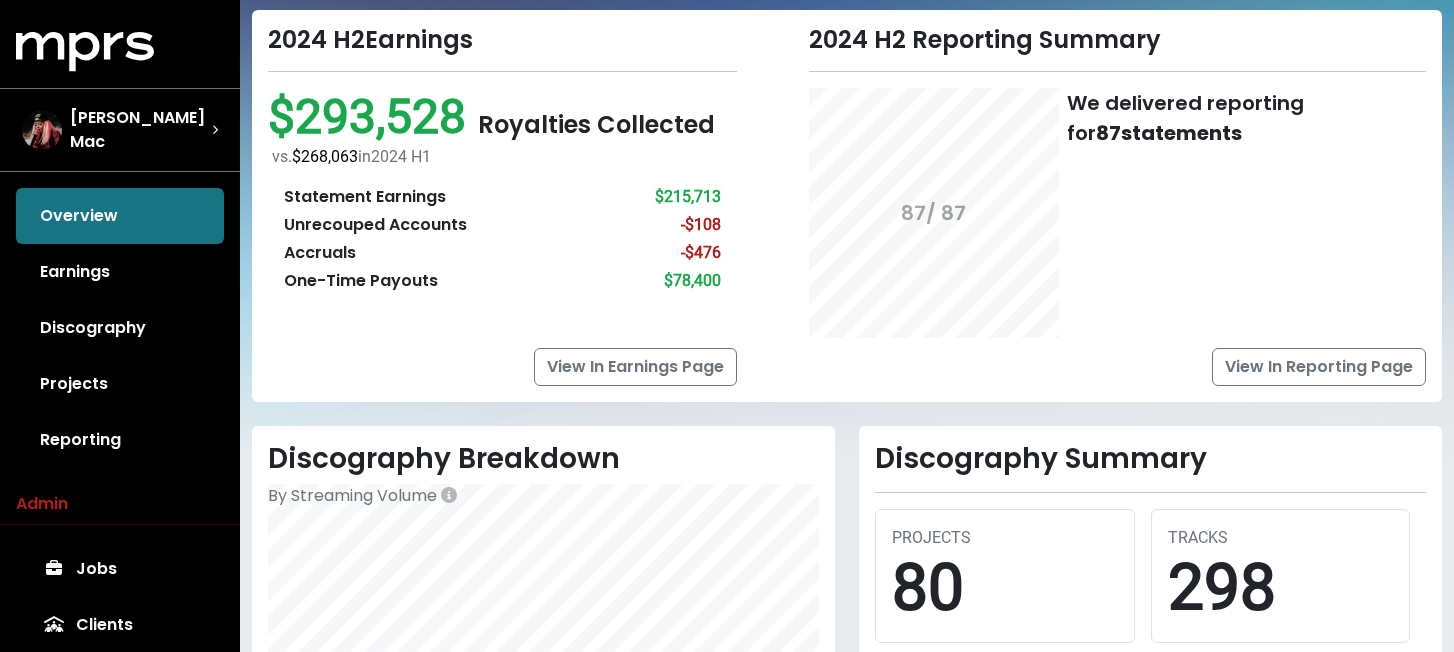click on "Unrecouped Accounts" at bounding box center [375, 225] 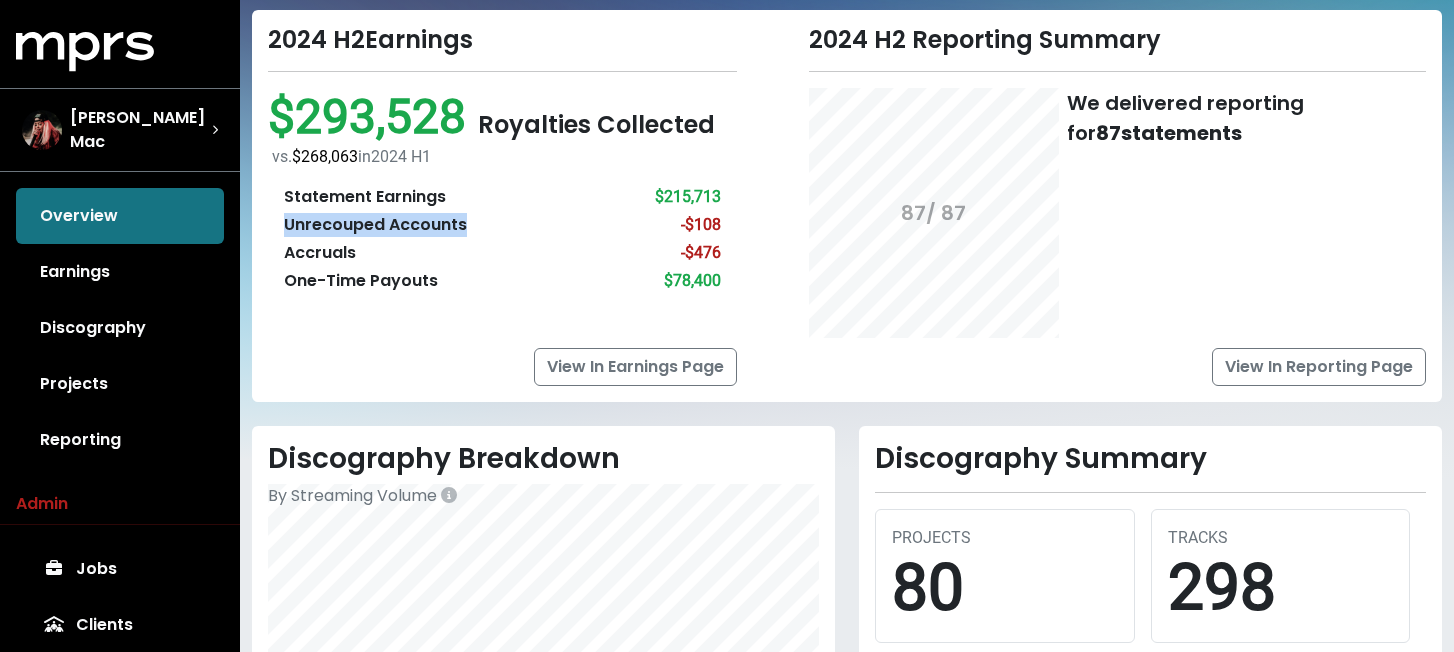 drag, startPoint x: 284, startPoint y: 226, endPoint x: 478, endPoint y: 219, distance: 194.12625 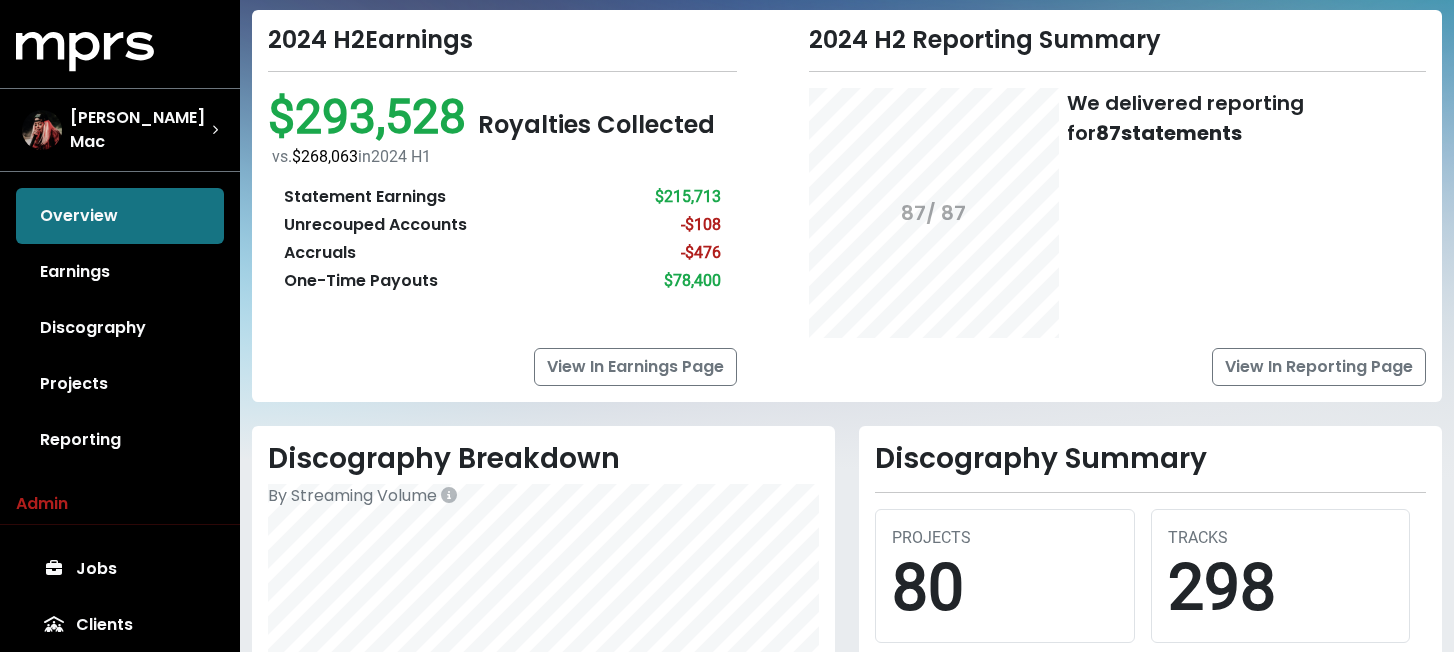 click on "Accruals" at bounding box center (320, 253) 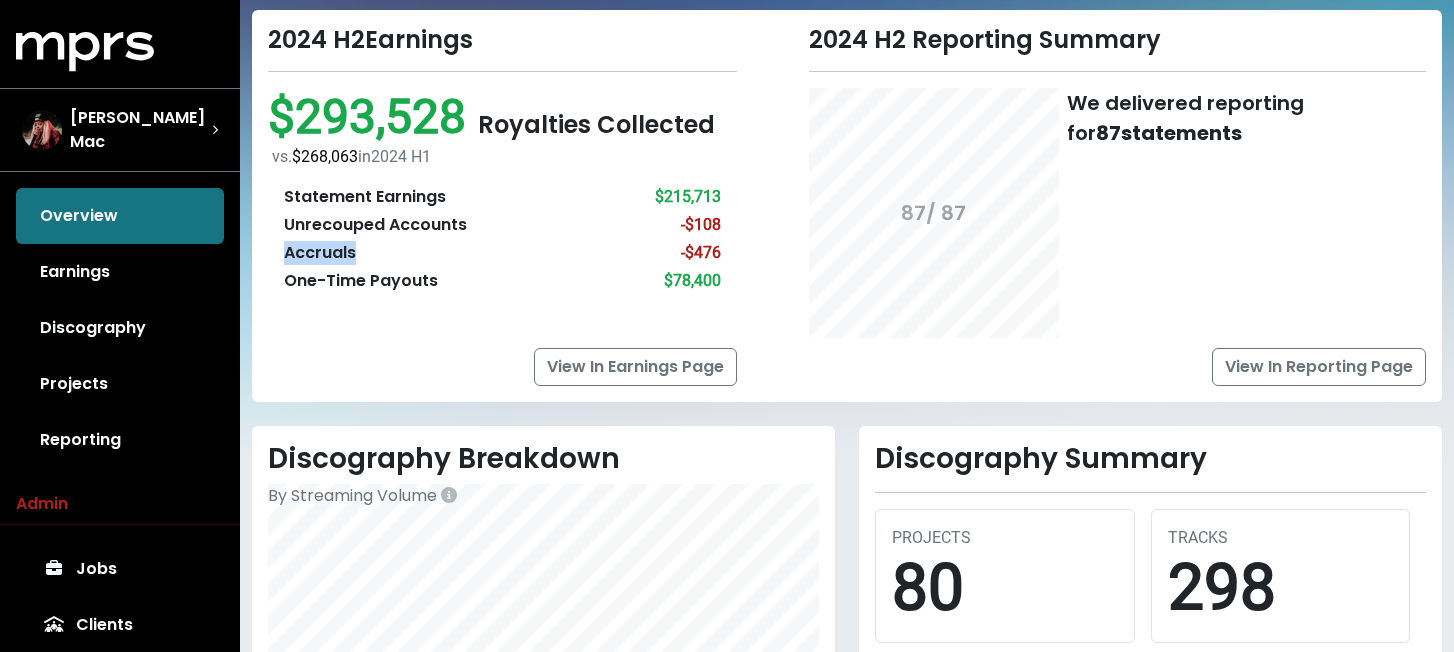 click on "Accruals" at bounding box center [320, 253] 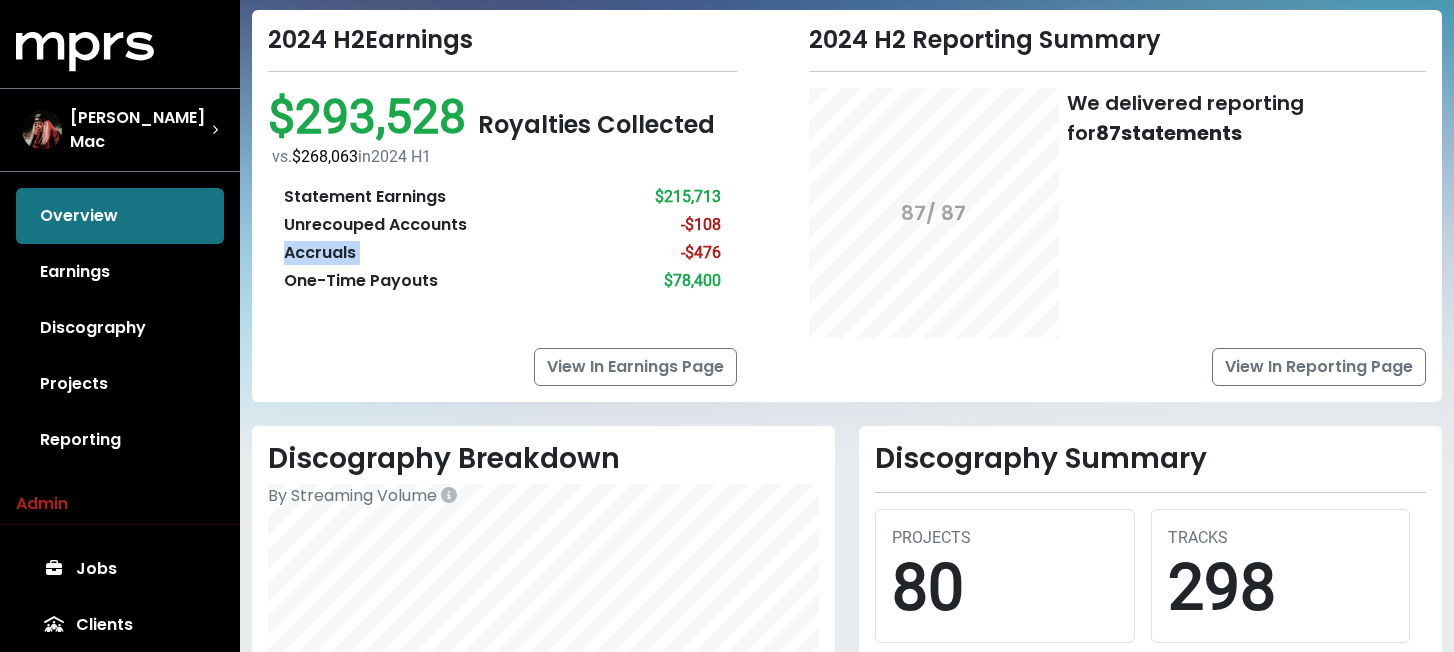 click on "Accruals" at bounding box center (320, 253) 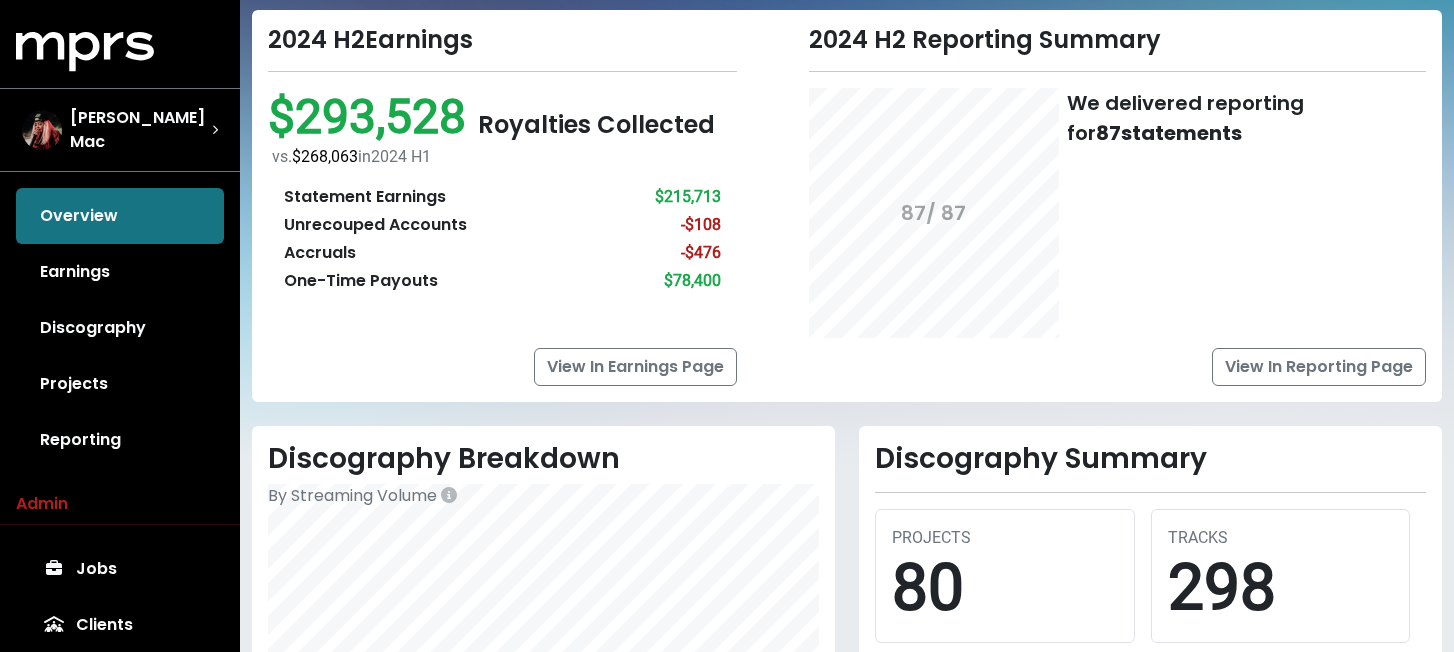 click on "One-Time Payouts" at bounding box center [361, 281] 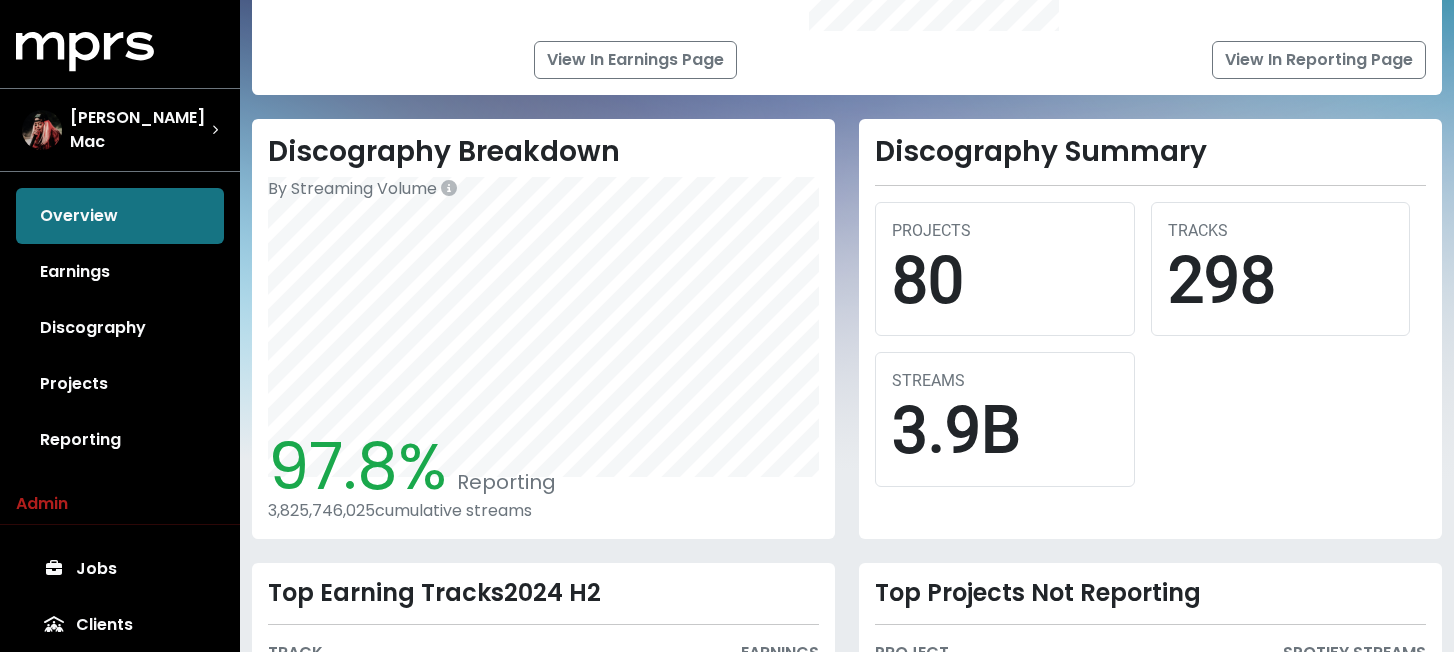 scroll, scrollTop: 424, scrollLeft: 0, axis: vertical 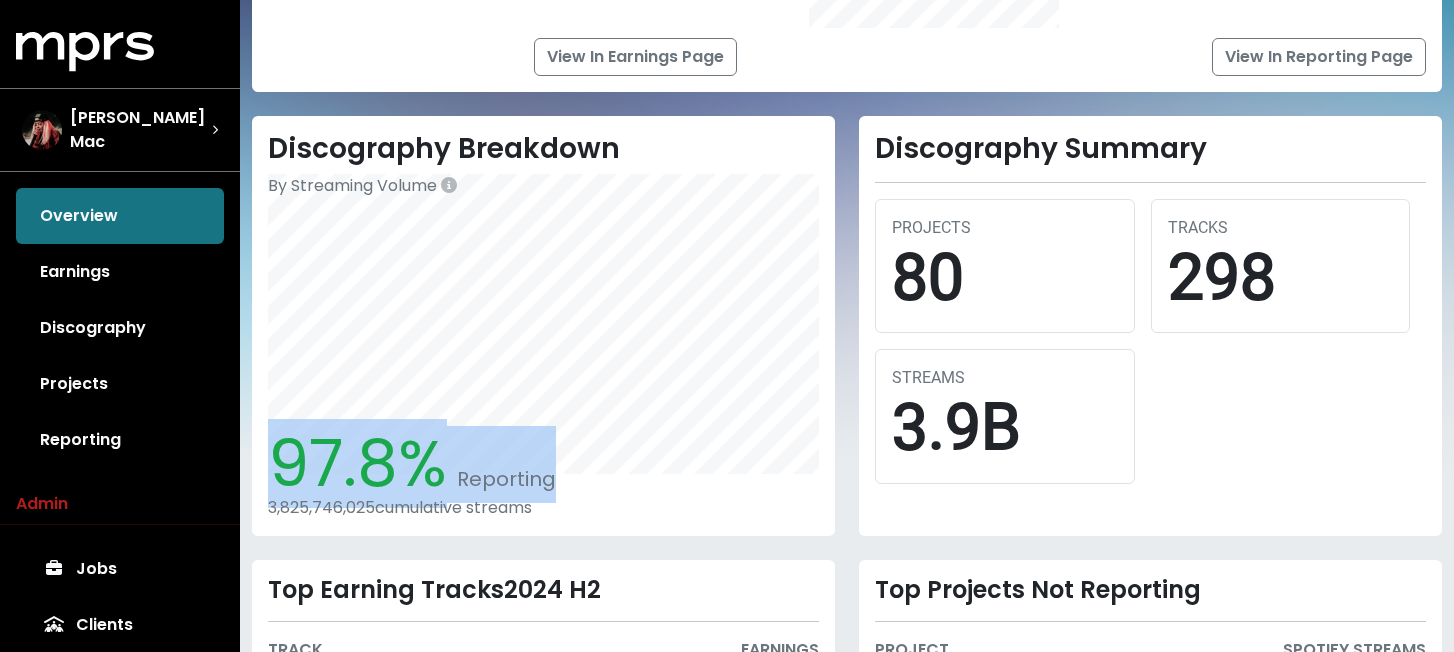 drag, startPoint x: 553, startPoint y: 482, endPoint x: 252, endPoint y: 468, distance: 301.3254 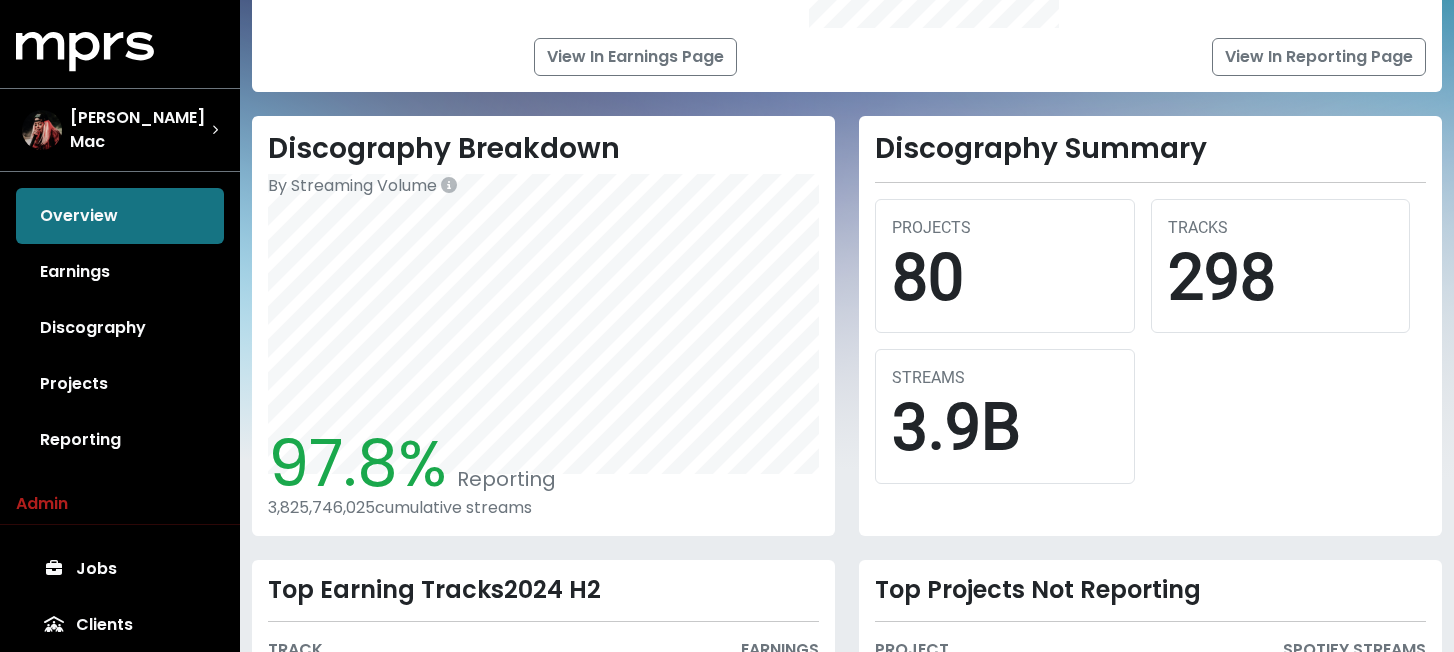 click on "Discography Breakdown By Streaming Volume      97.8%    Reporting 3,825,746,025  cumulative streams" at bounding box center [543, 326] 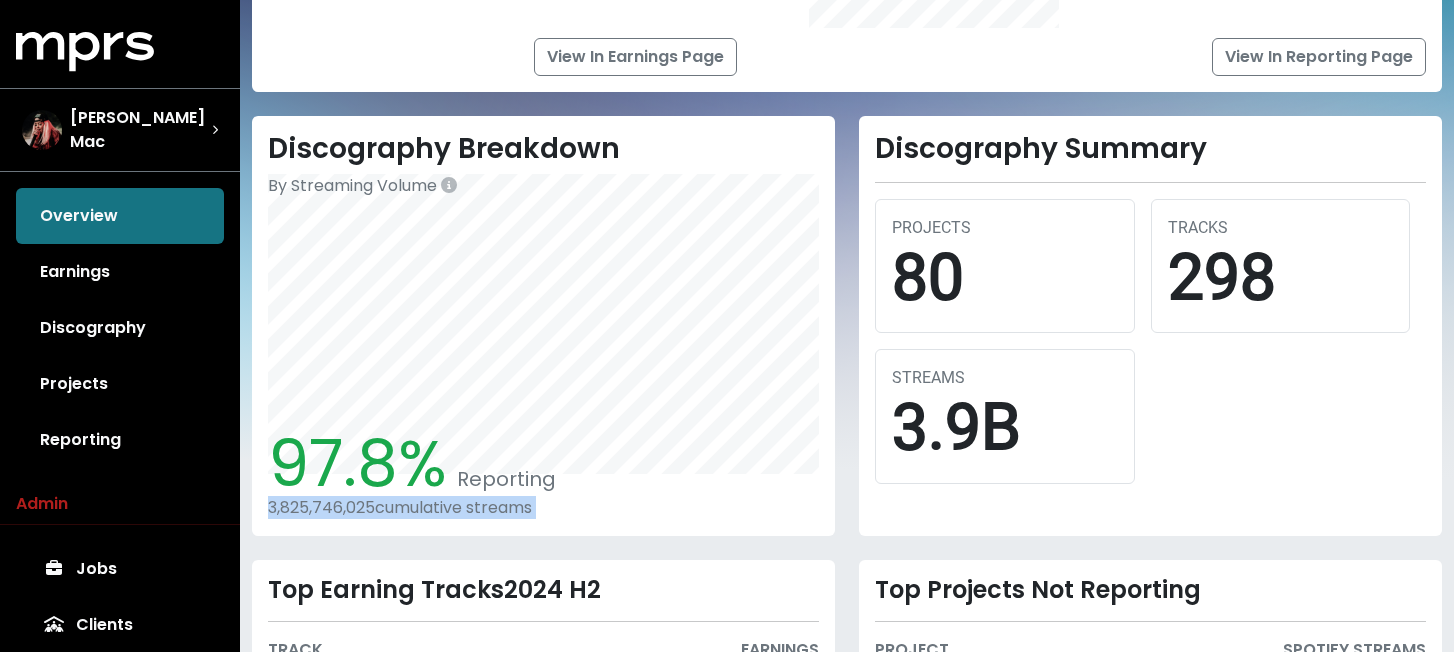 click on "3,825,746,025  cumulative streams" at bounding box center (543, 507) 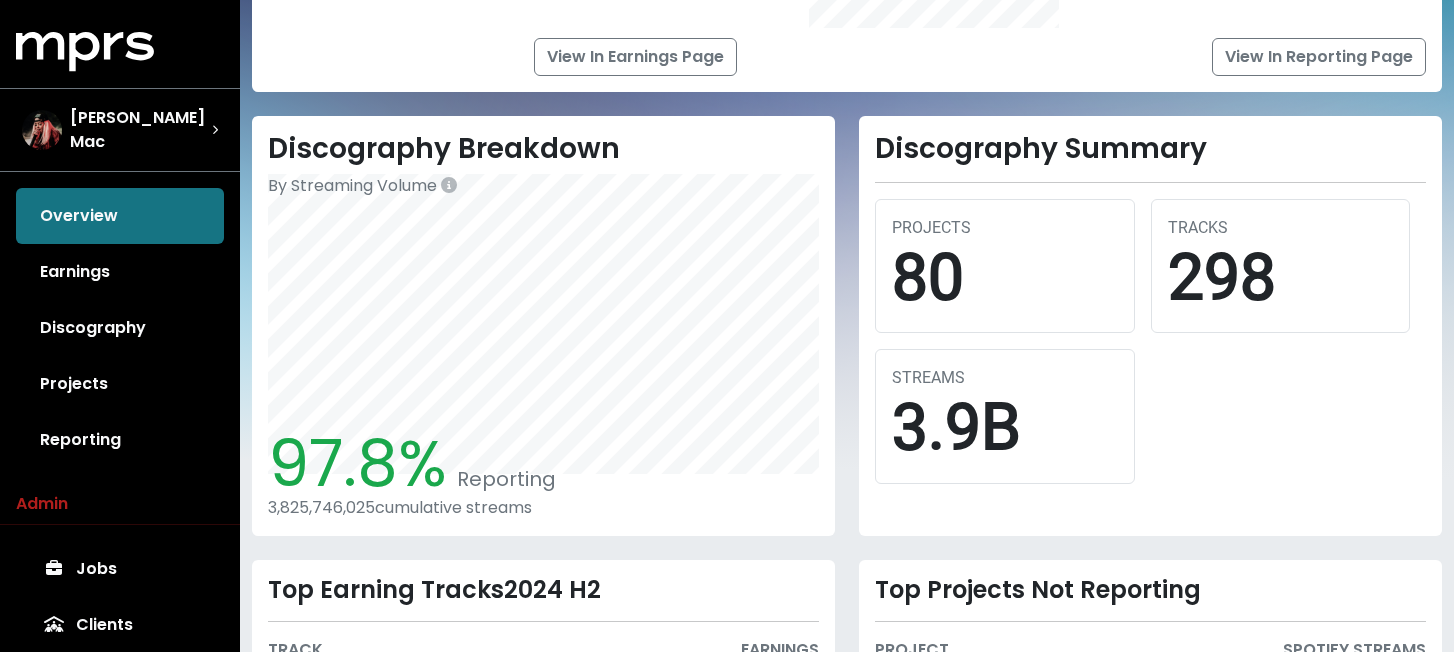 click on "Discography Summary PROJECTS 80 TRACKS 298 STREAMS 3.9B" at bounding box center [1150, 326] 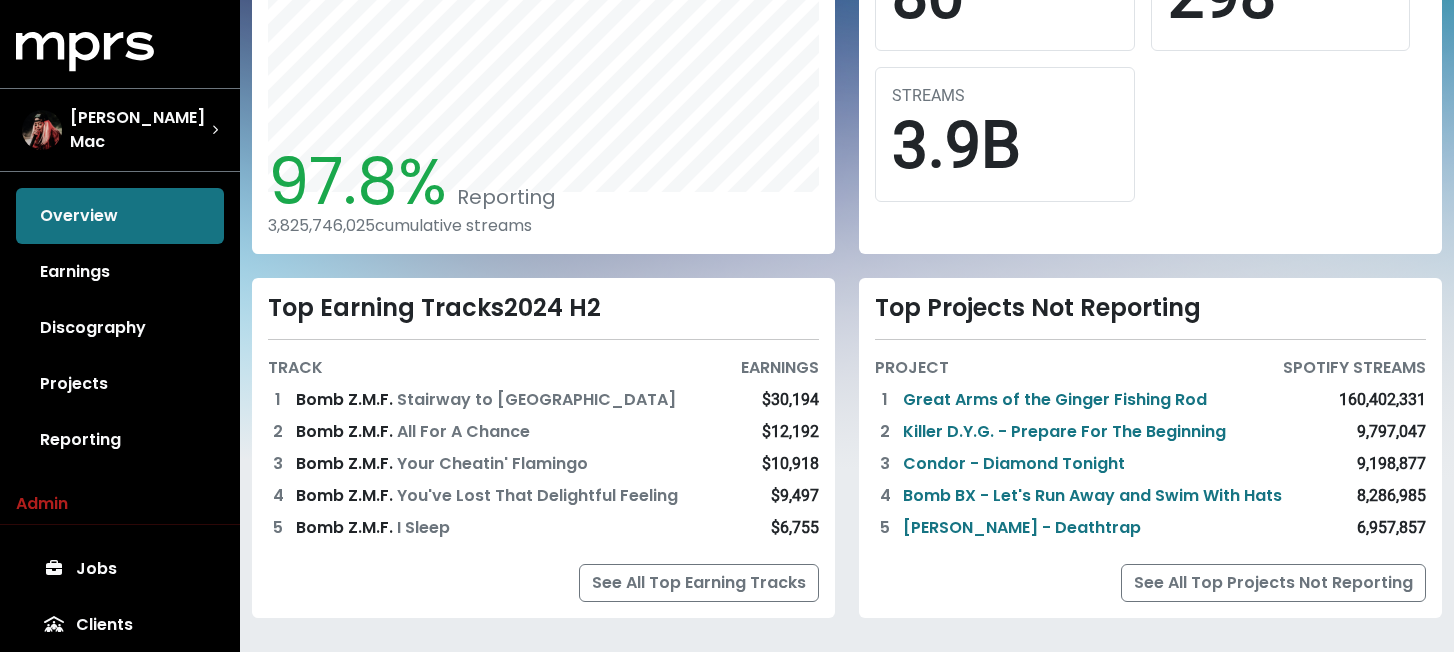 scroll, scrollTop: 727, scrollLeft: 0, axis: vertical 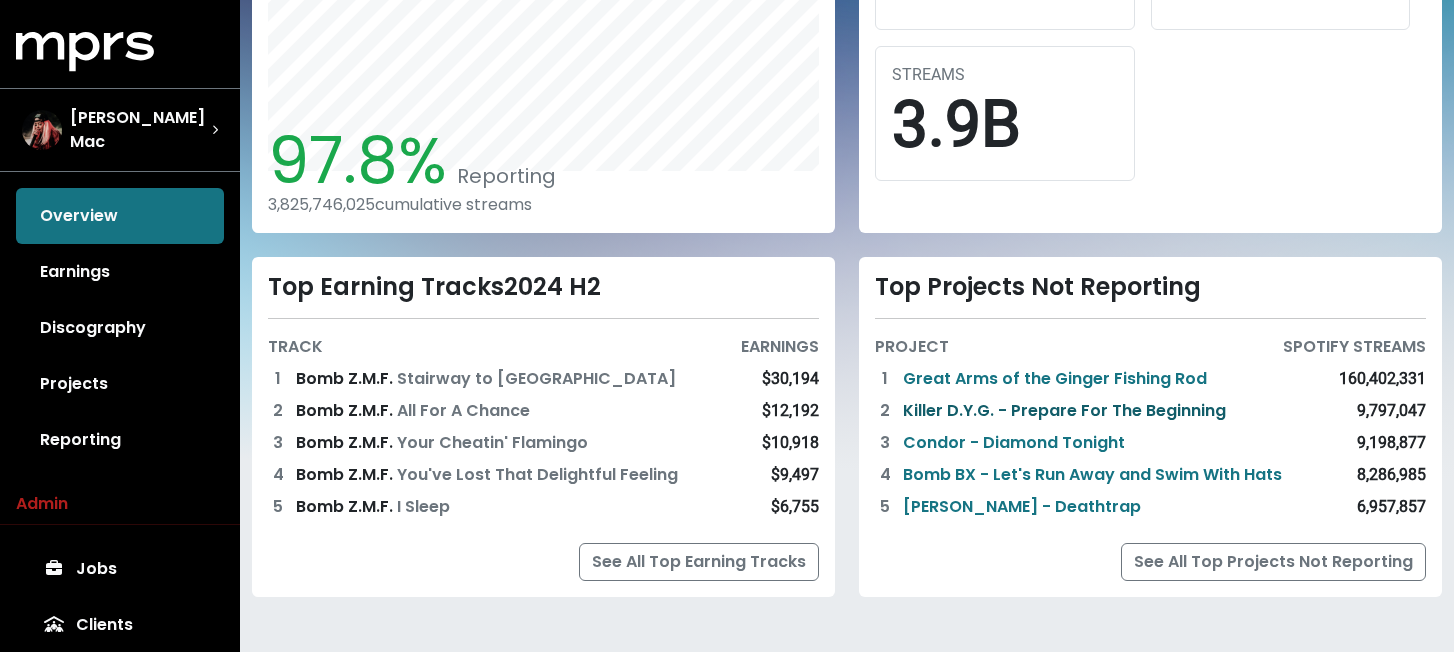 click on "Killer D.Y.G. - Prepare For The Beginning" at bounding box center [1064, 411] 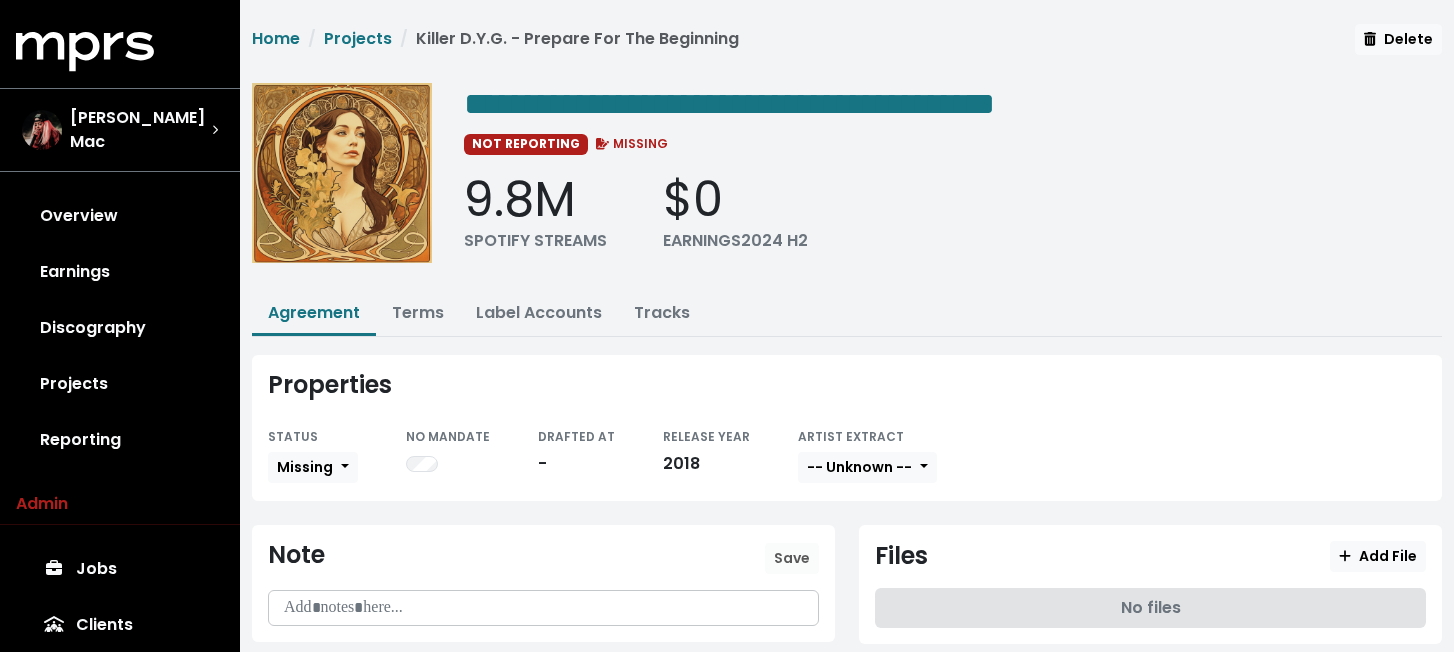 scroll, scrollTop: 45, scrollLeft: 0, axis: vertical 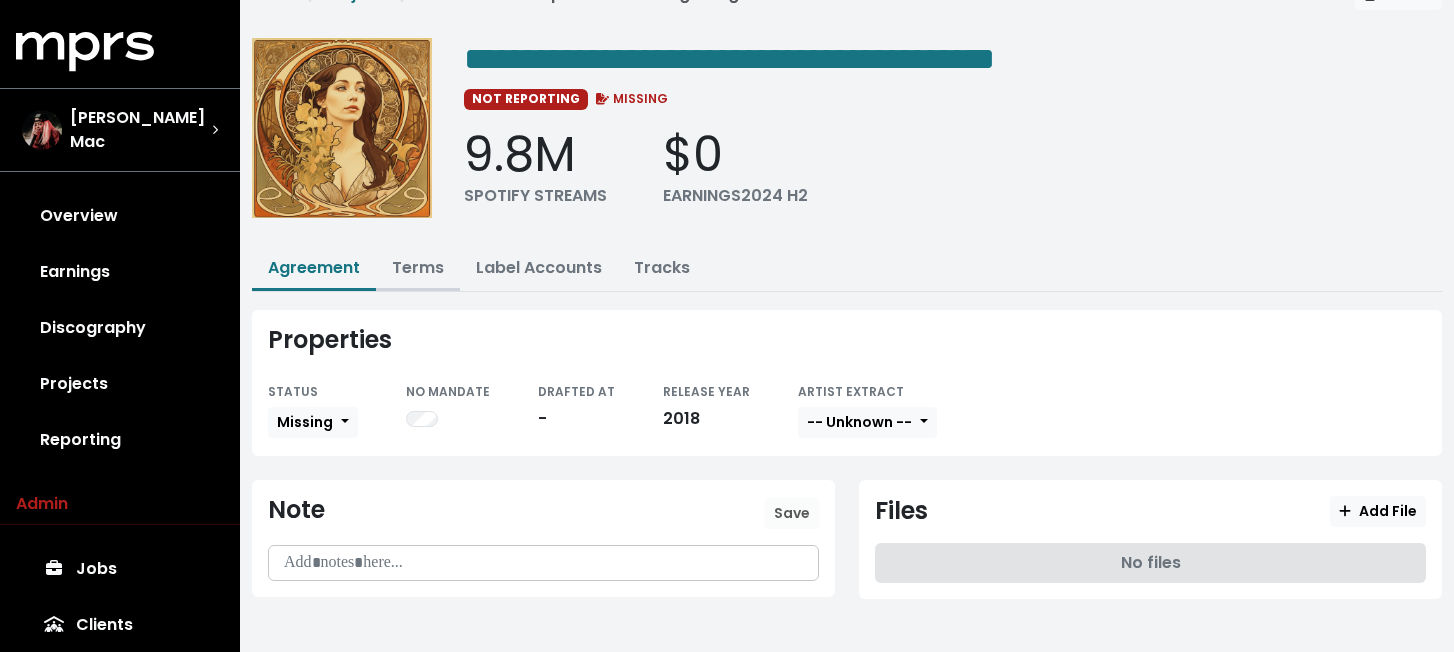 click on "Terms" at bounding box center (418, 267) 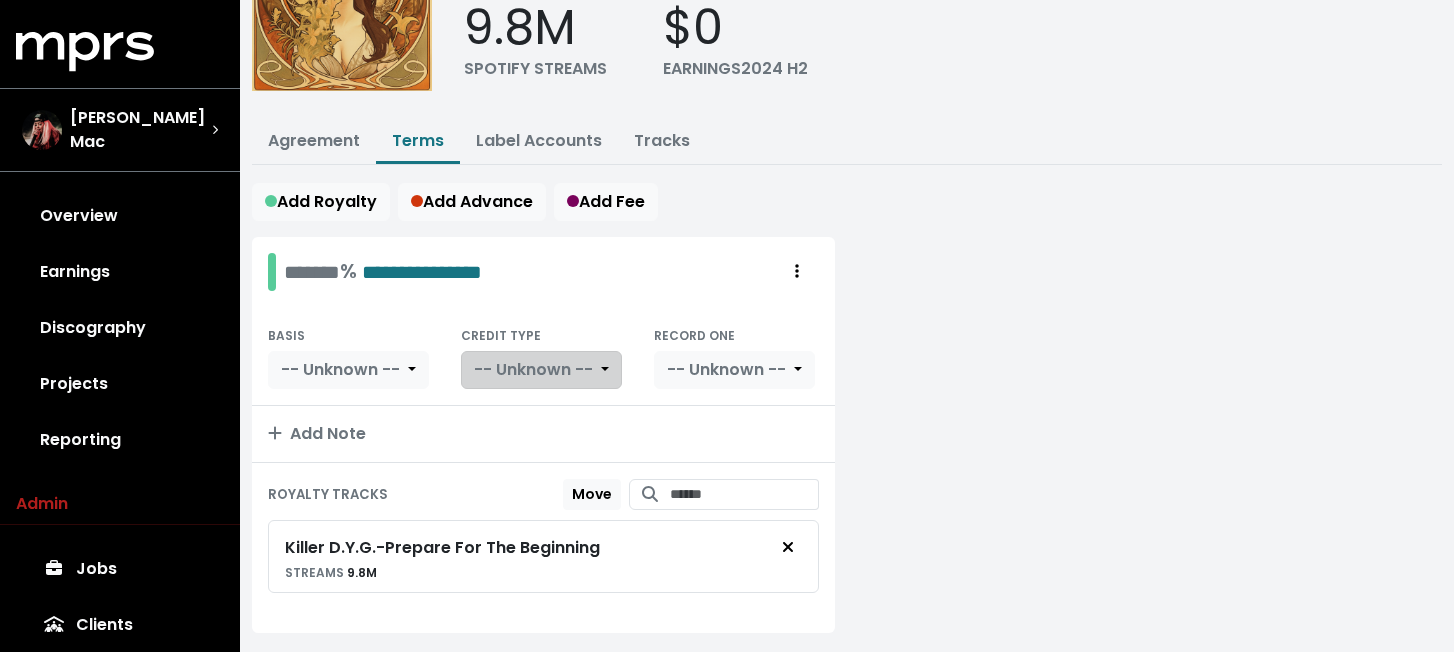 scroll, scrollTop: 115, scrollLeft: 0, axis: vertical 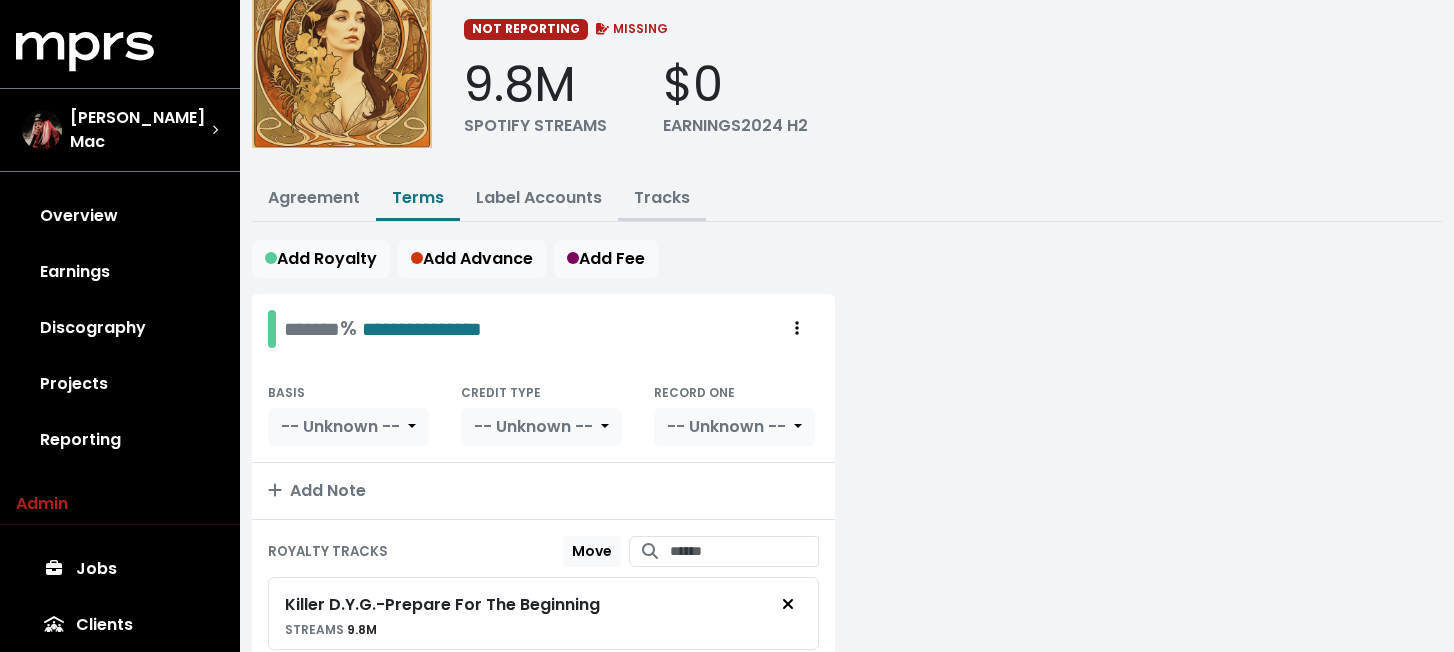 click on "Tracks" at bounding box center [662, 197] 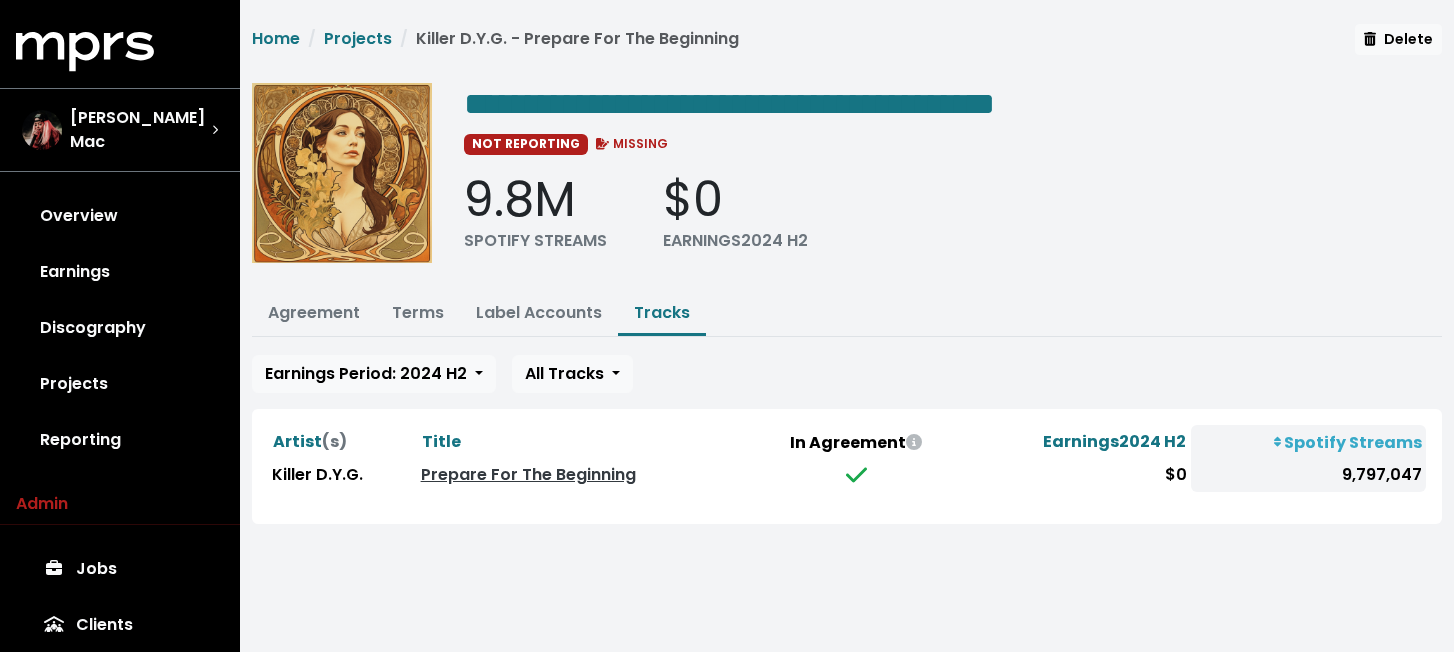 scroll, scrollTop: 0, scrollLeft: 0, axis: both 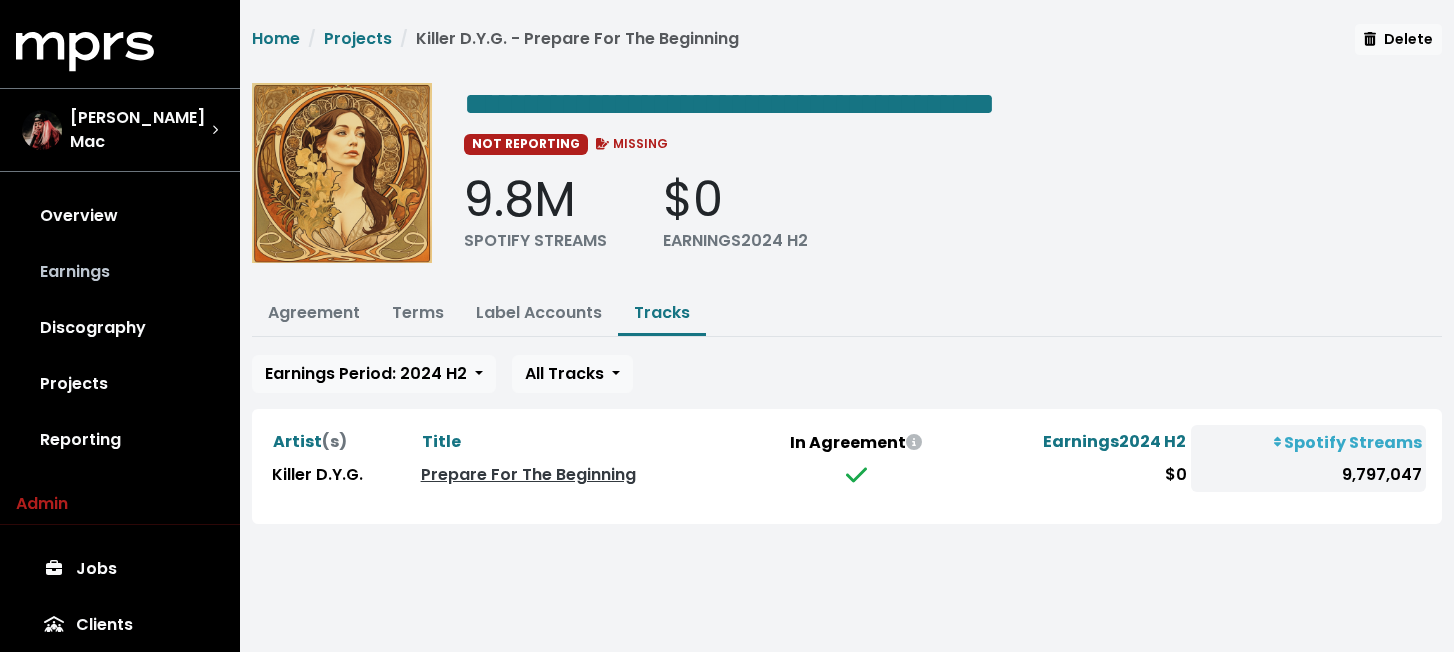 click on "Earnings" at bounding box center (120, 272) 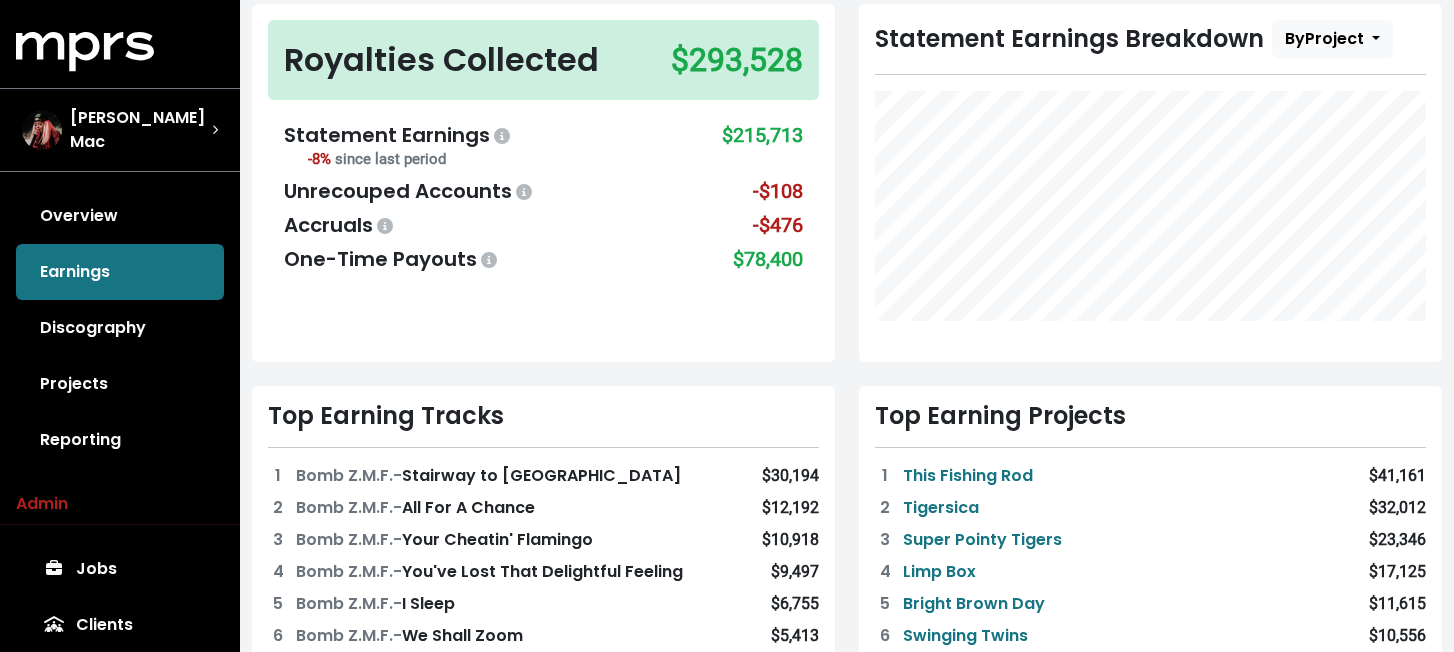 scroll, scrollTop: 188, scrollLeft: 0, axis: vertical 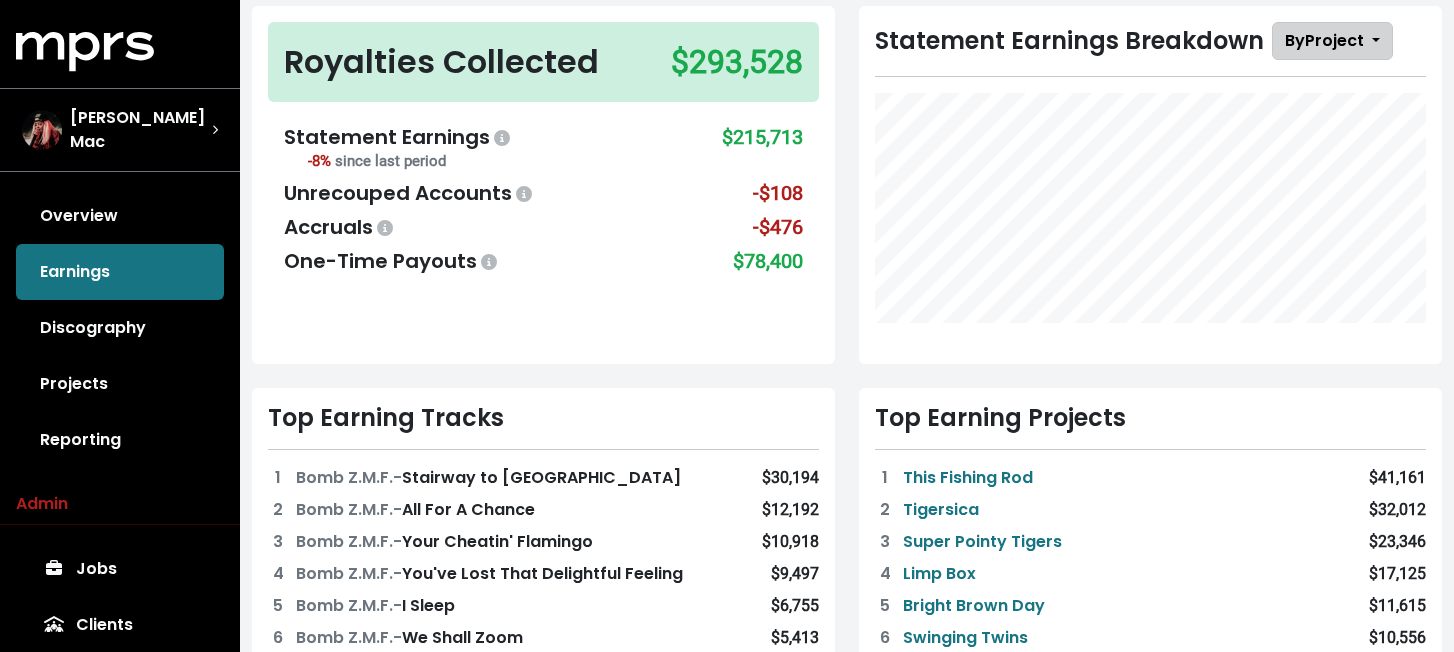 click on "By  Project" at bounding box center [1332, 41] 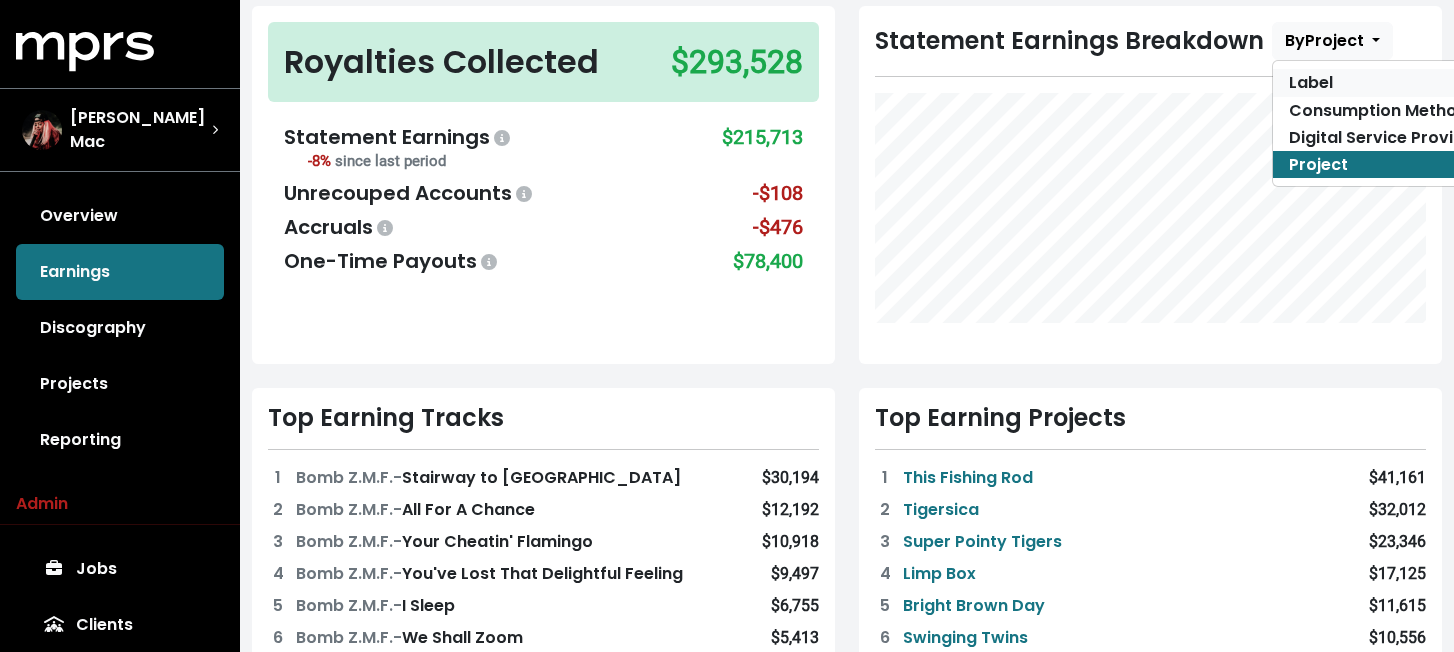 click on "Label" at bounding box center [1385, 82] 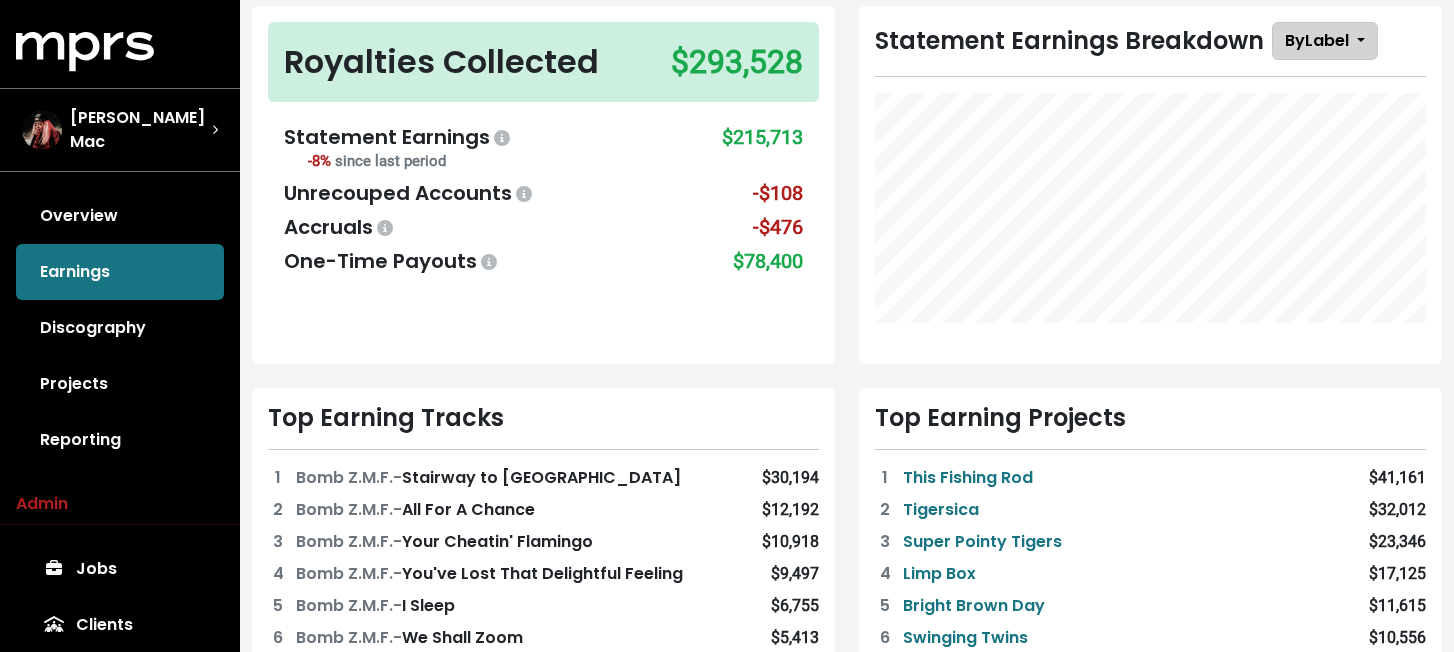 click on "By  Label" at bounding box center (1325, 41) 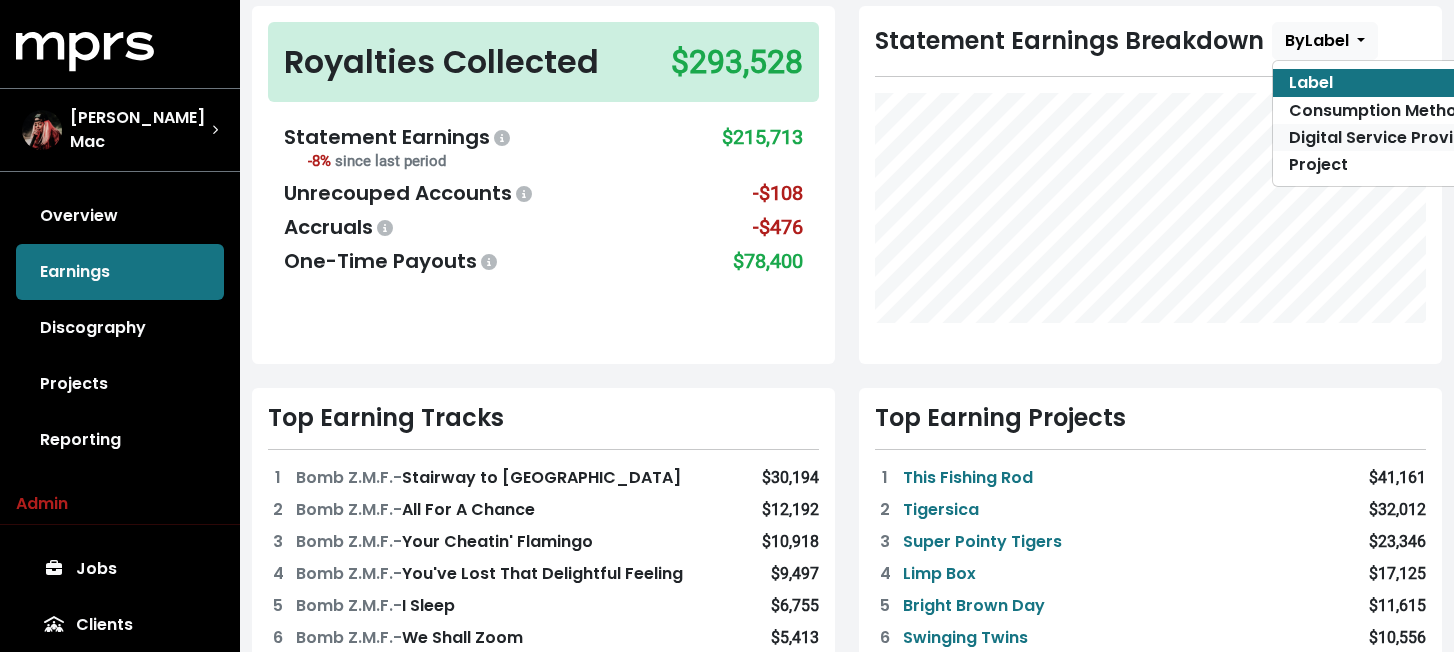 click on "Digital Service Provider" at bounding box center [1385, 137] 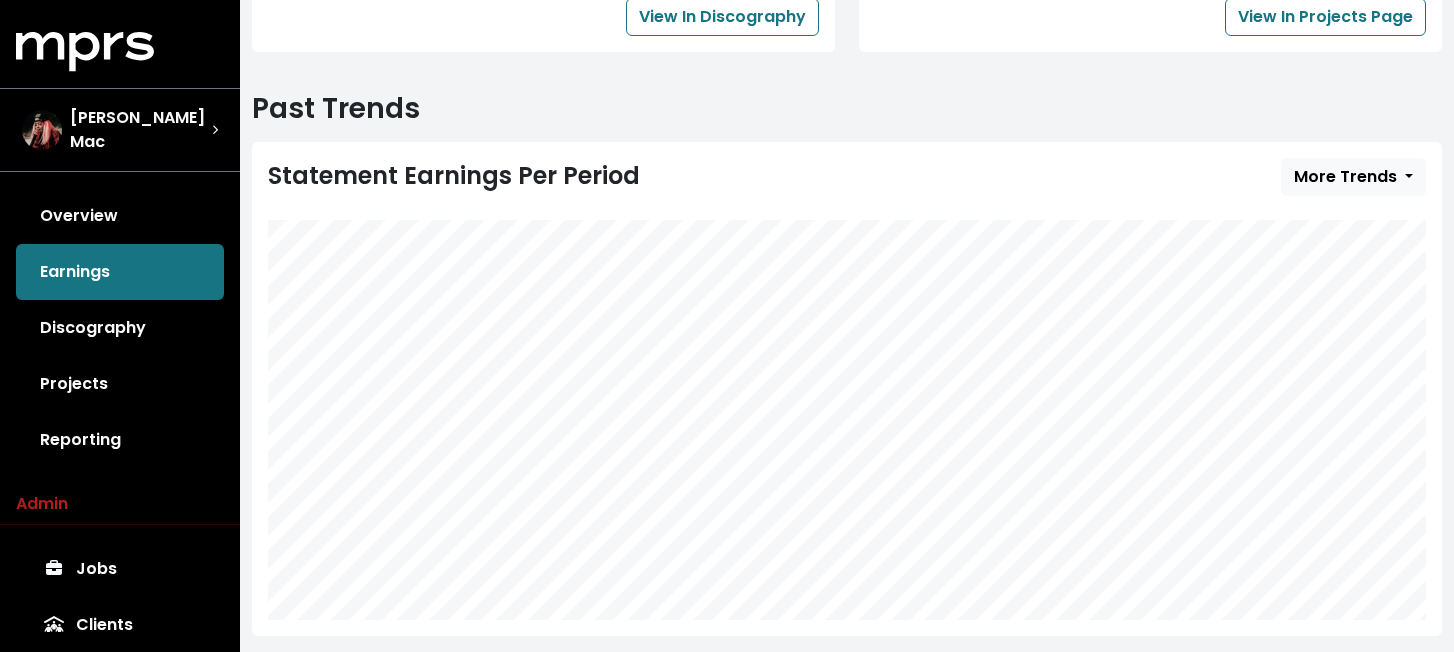 scroll, scrollTop: 980, scrollLeft: 0, axis: vertical 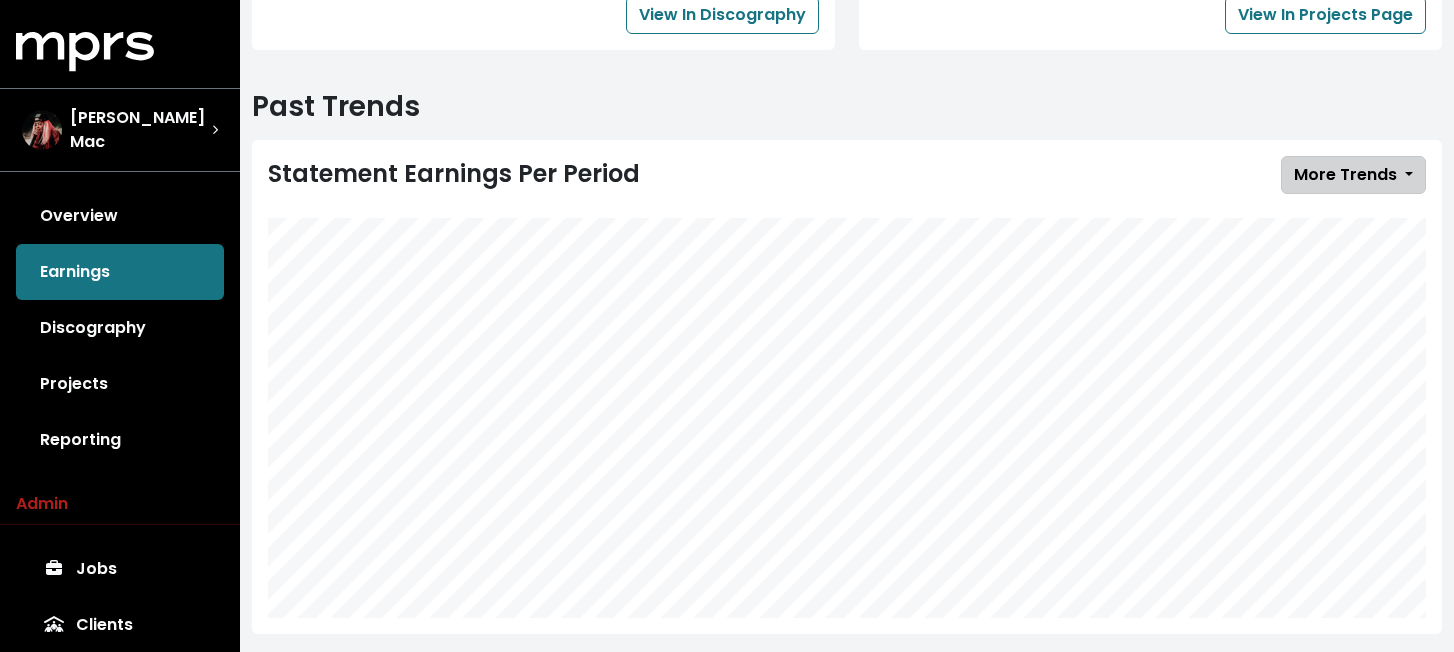 click on "More Trends" at bounding box center [1345, 174] 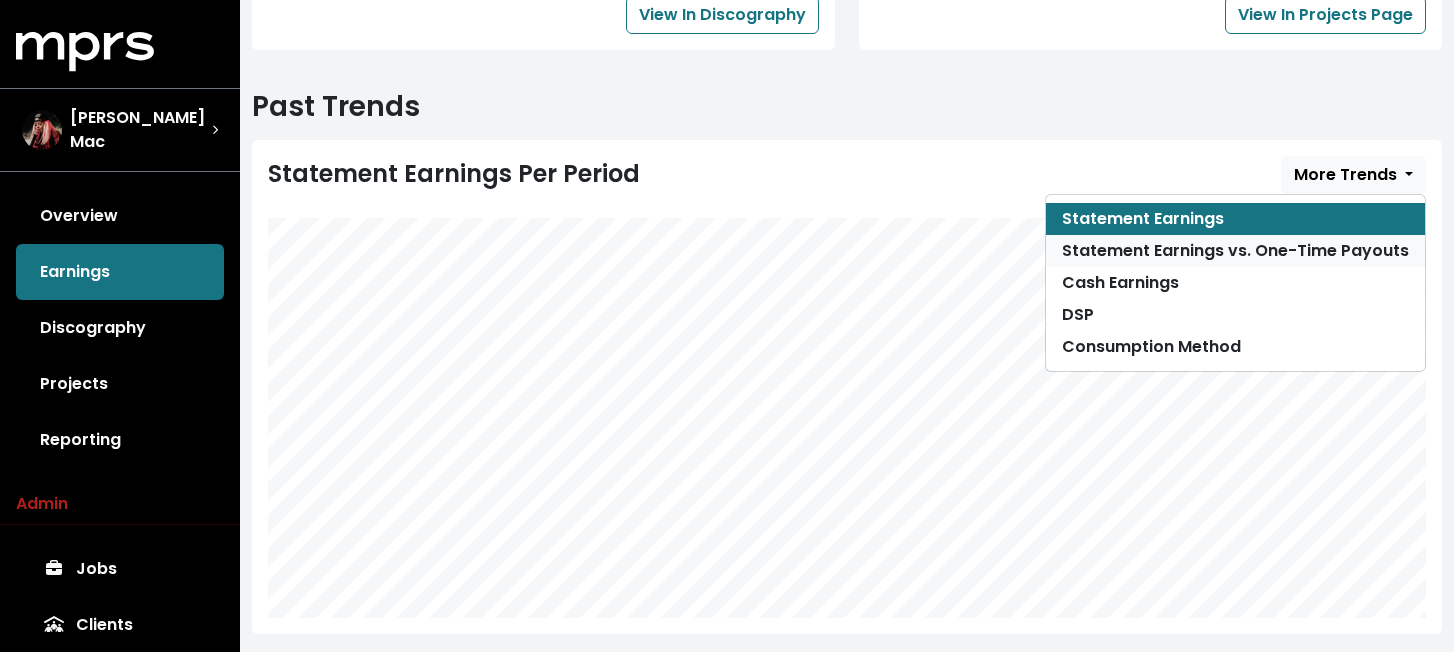 click on "Statement Earnings vs. One-Time Payouts" at bounding box center [1235, 251] 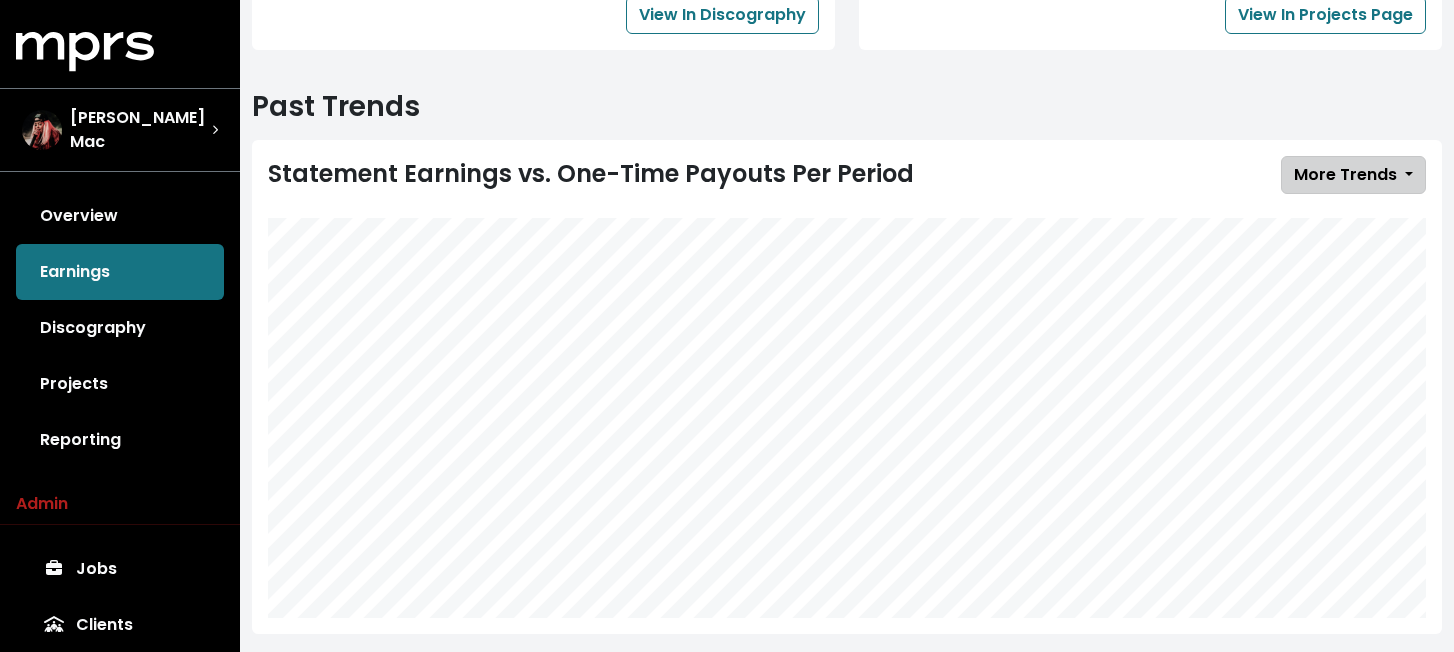 click on "More Trends" at bounding box center (1345, 174) 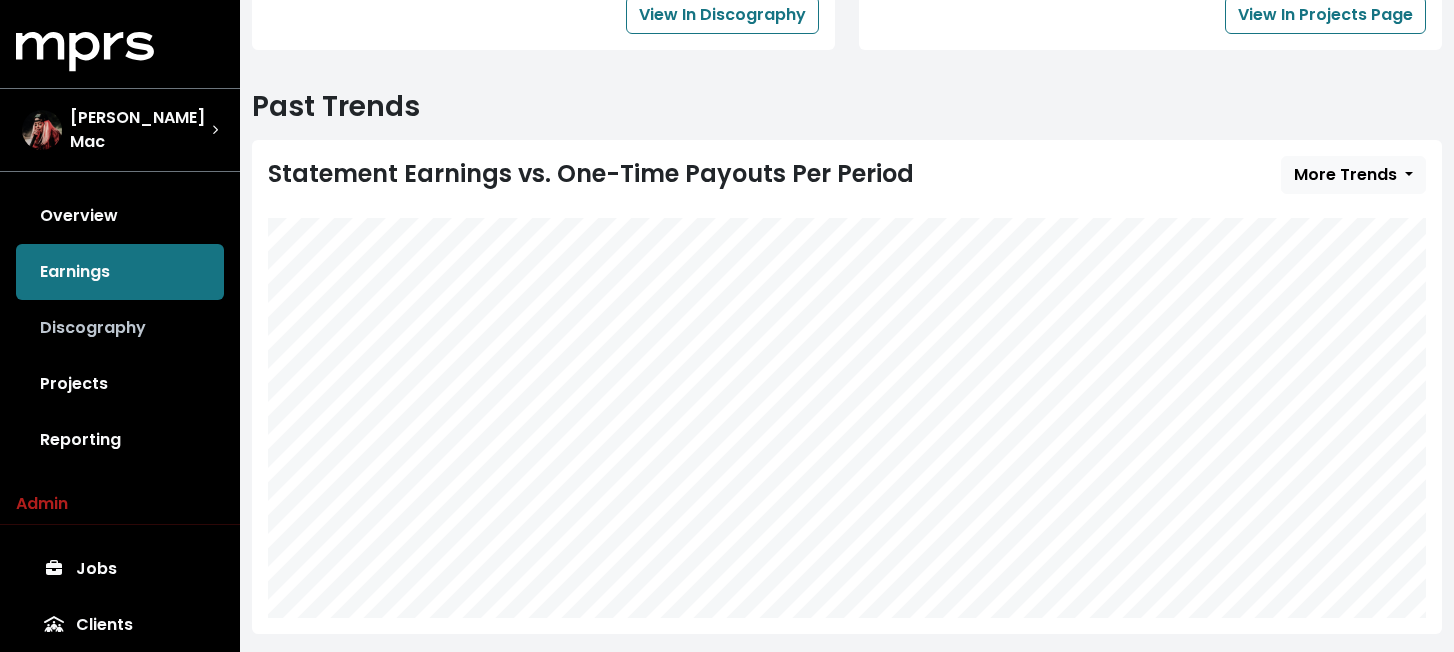 click on "Discography" at bounding box center [120, 328] 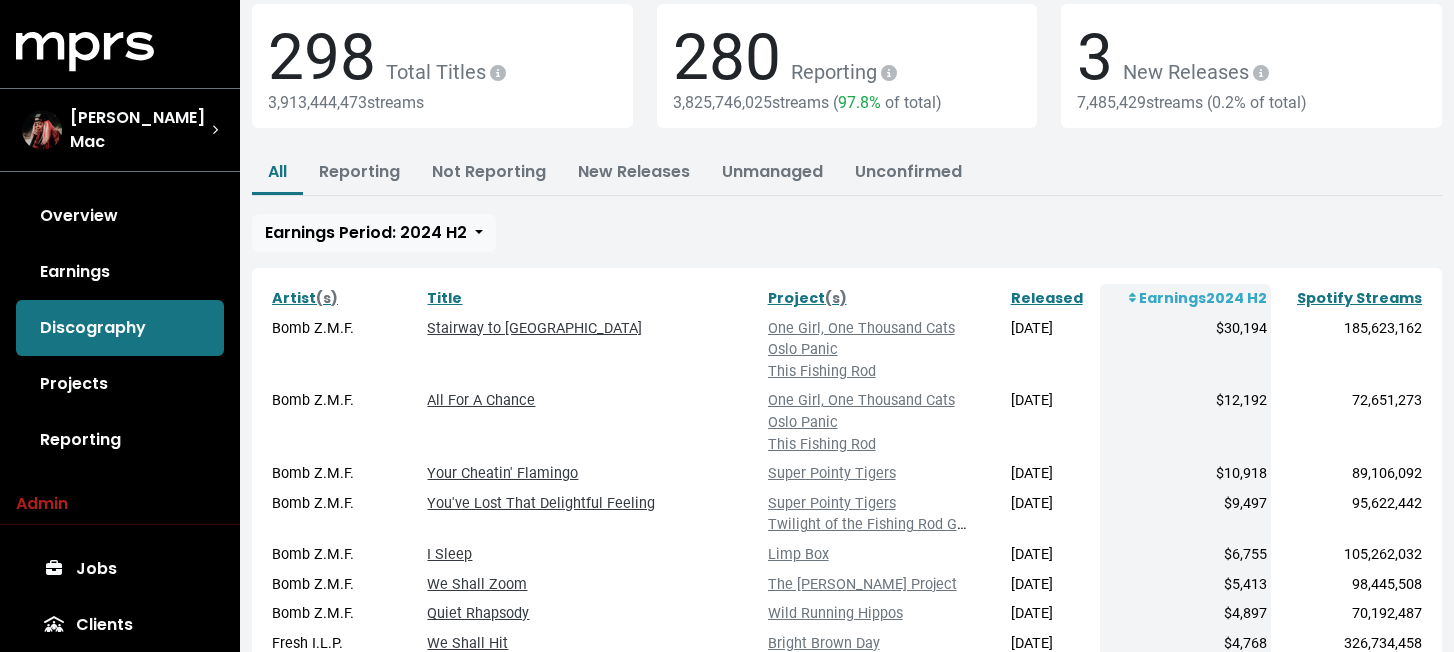 scroll, scrollTop: 127, scrollLeft: 0, axis: vertical 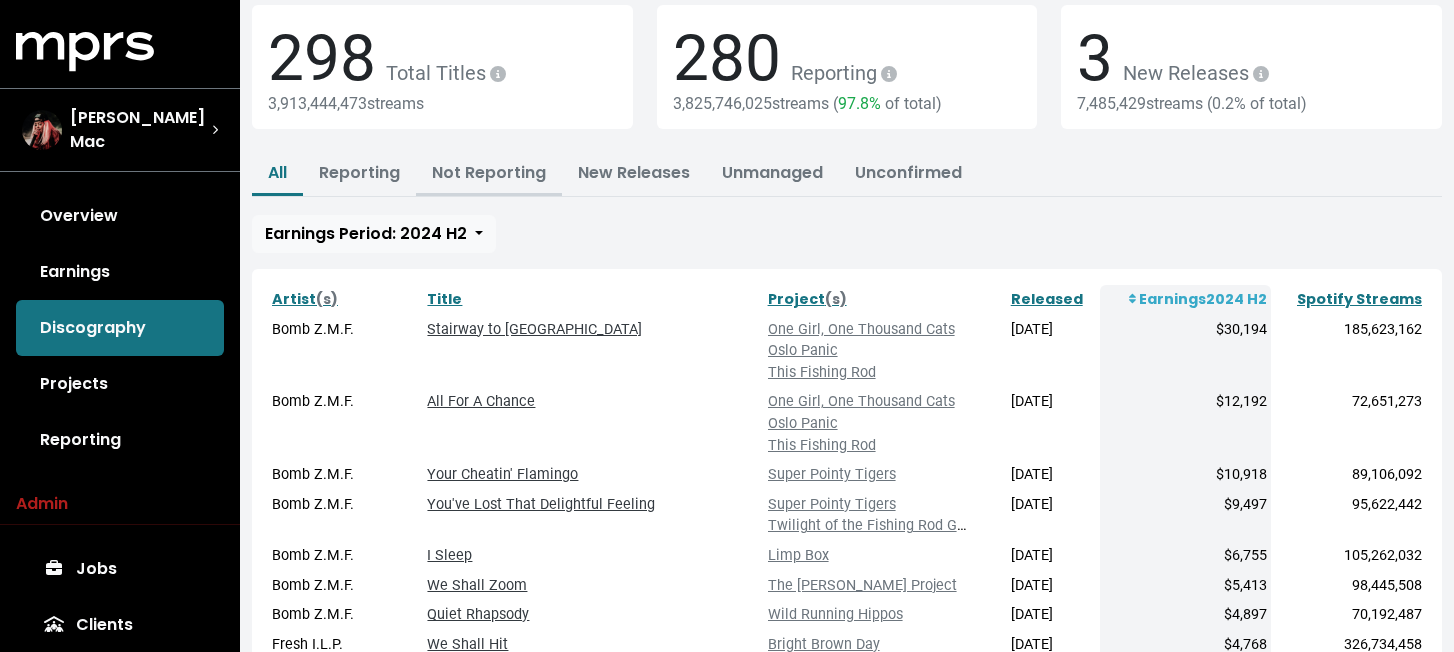 click on "Not Reporting" at bounding box center (489, 172) 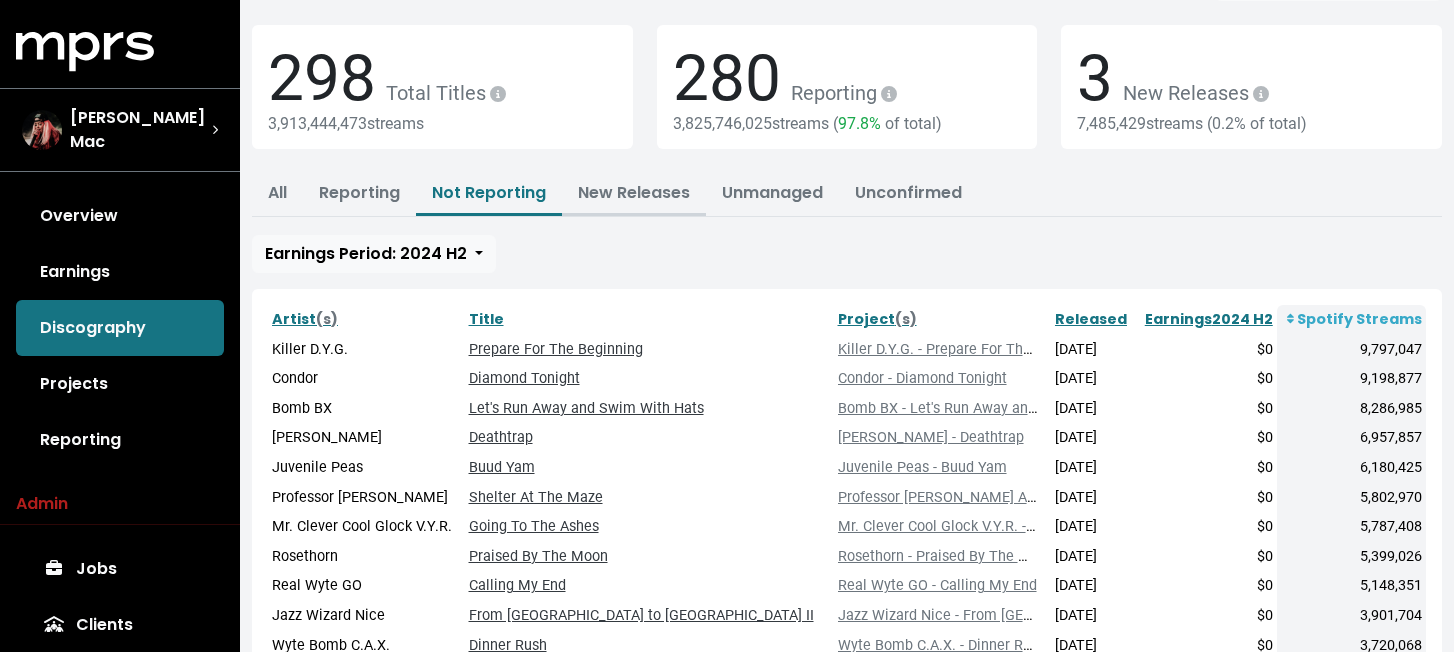 scroll, scrollTop: 109, scrollLeft: 0, axis: vertical 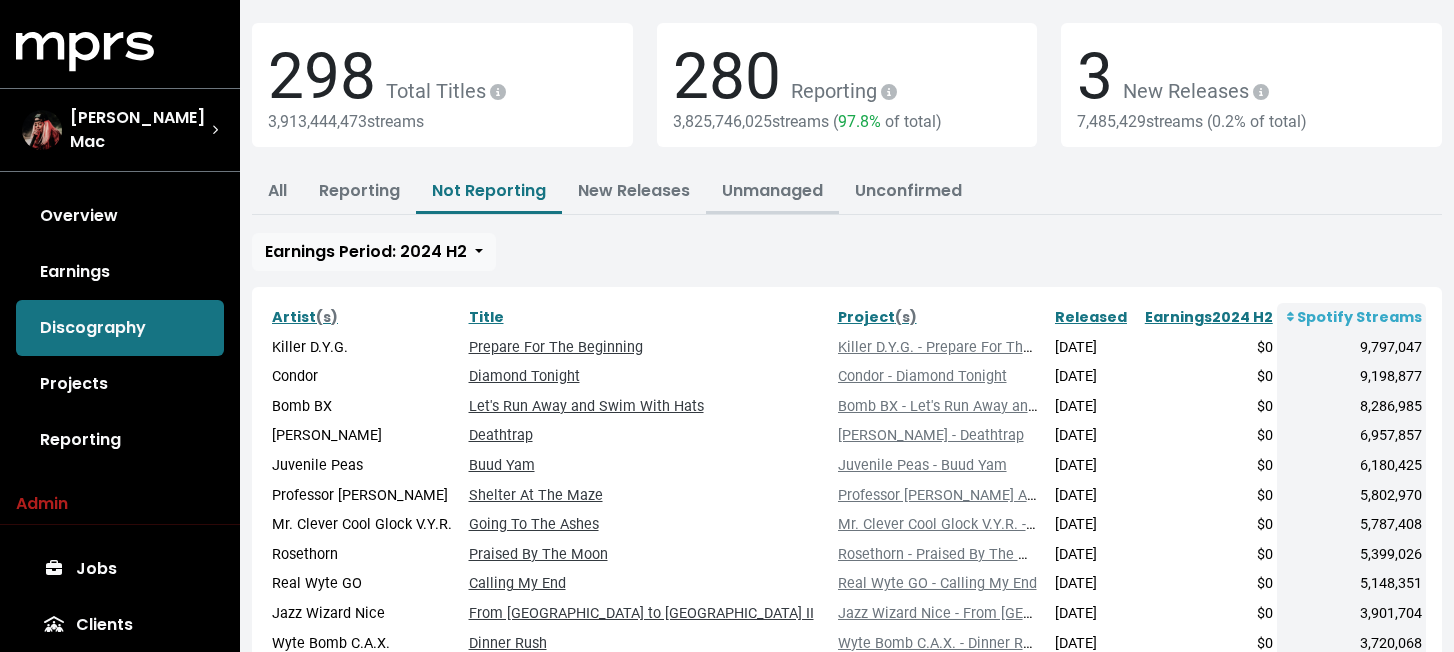 click on "Unmanaged" at bounding box center [772, 190] 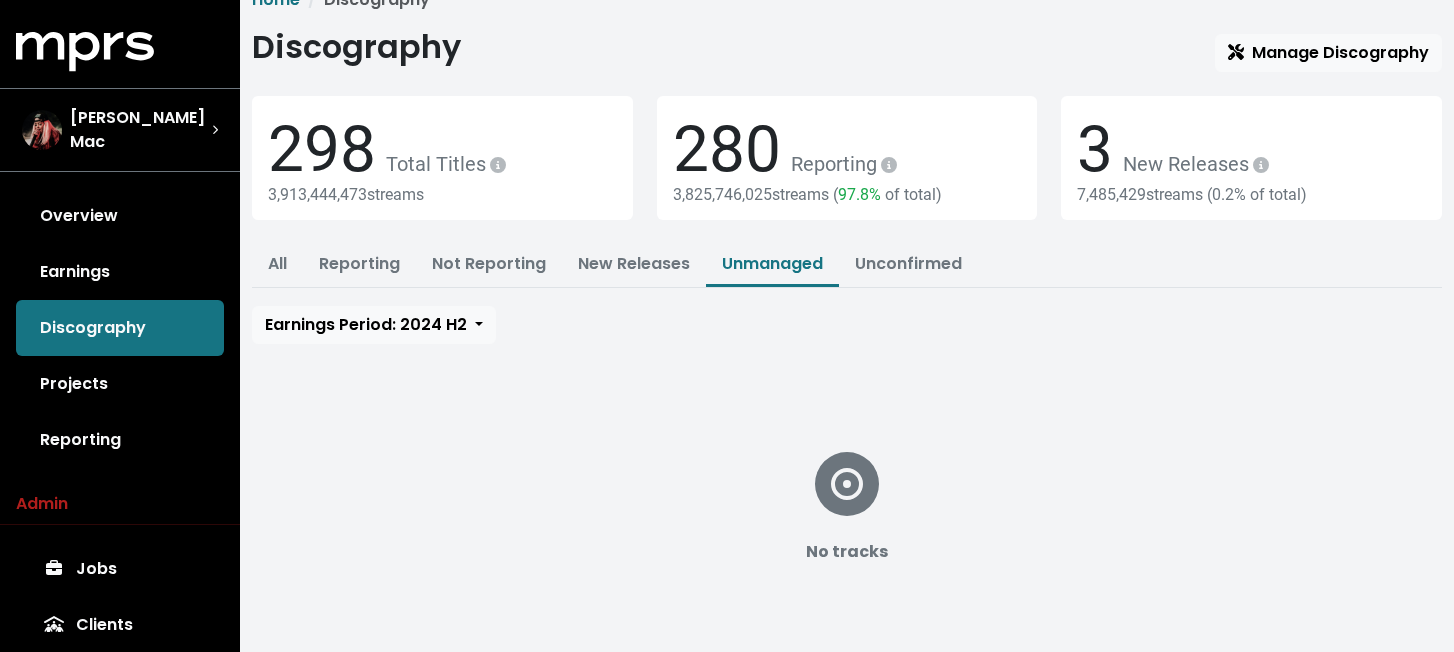 scroll, scrollTop: 38, scrollLeft: 0, axis: vertical 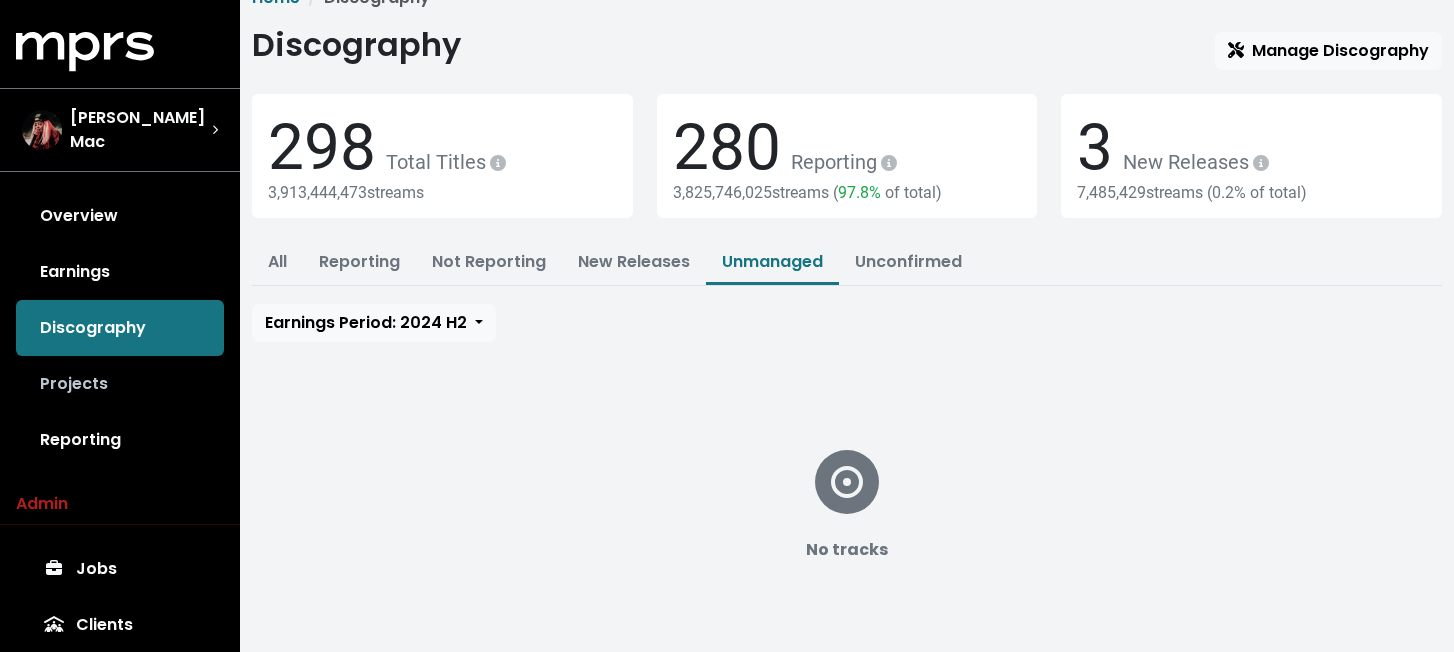 click on "Projects" at bounding box center (120, 384) 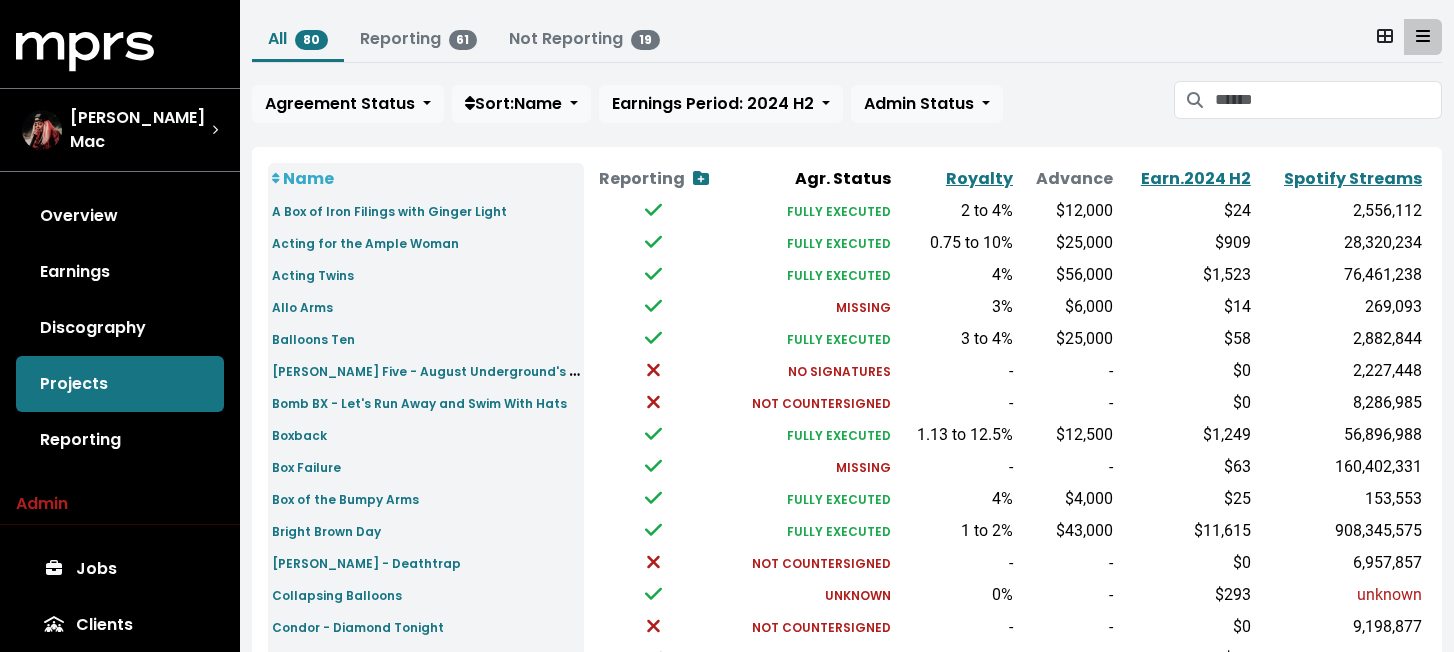 scroll, scrollTop: 118, scrollLeft: 0, axis: vertical 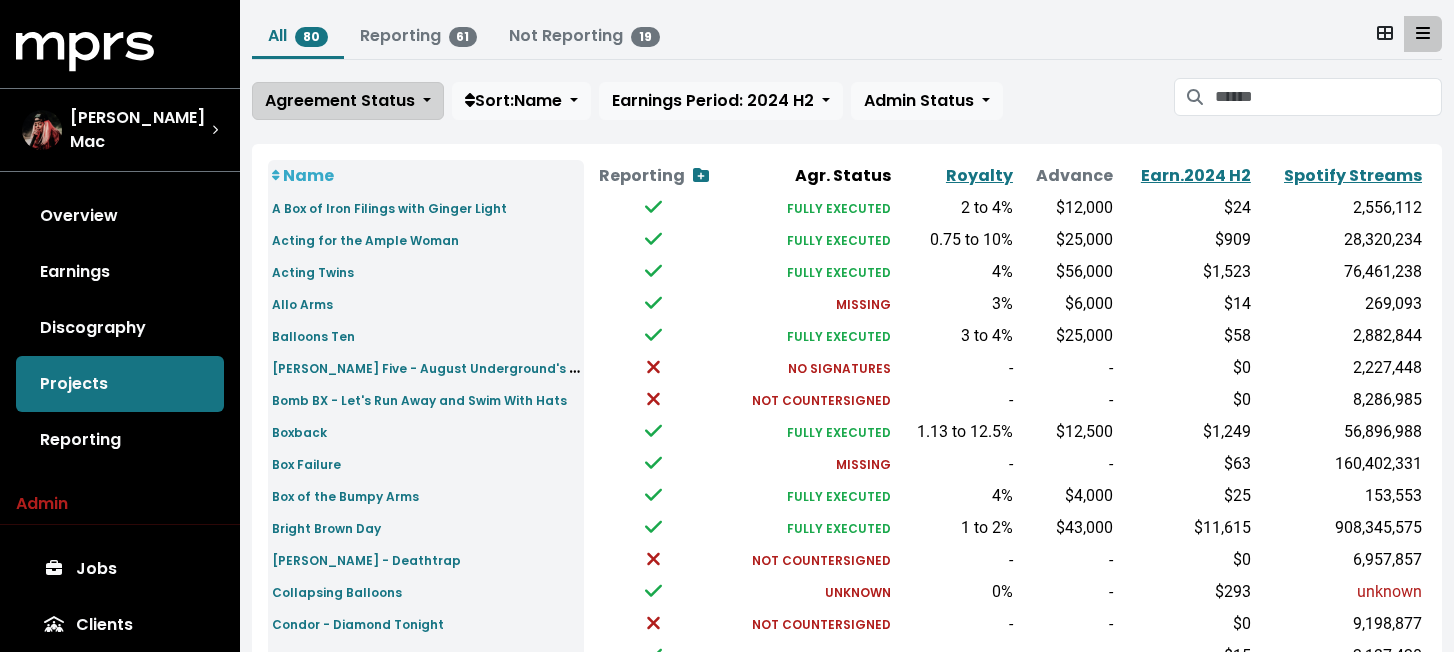 click on "Agreement Status" at bounding box center (340, 100) 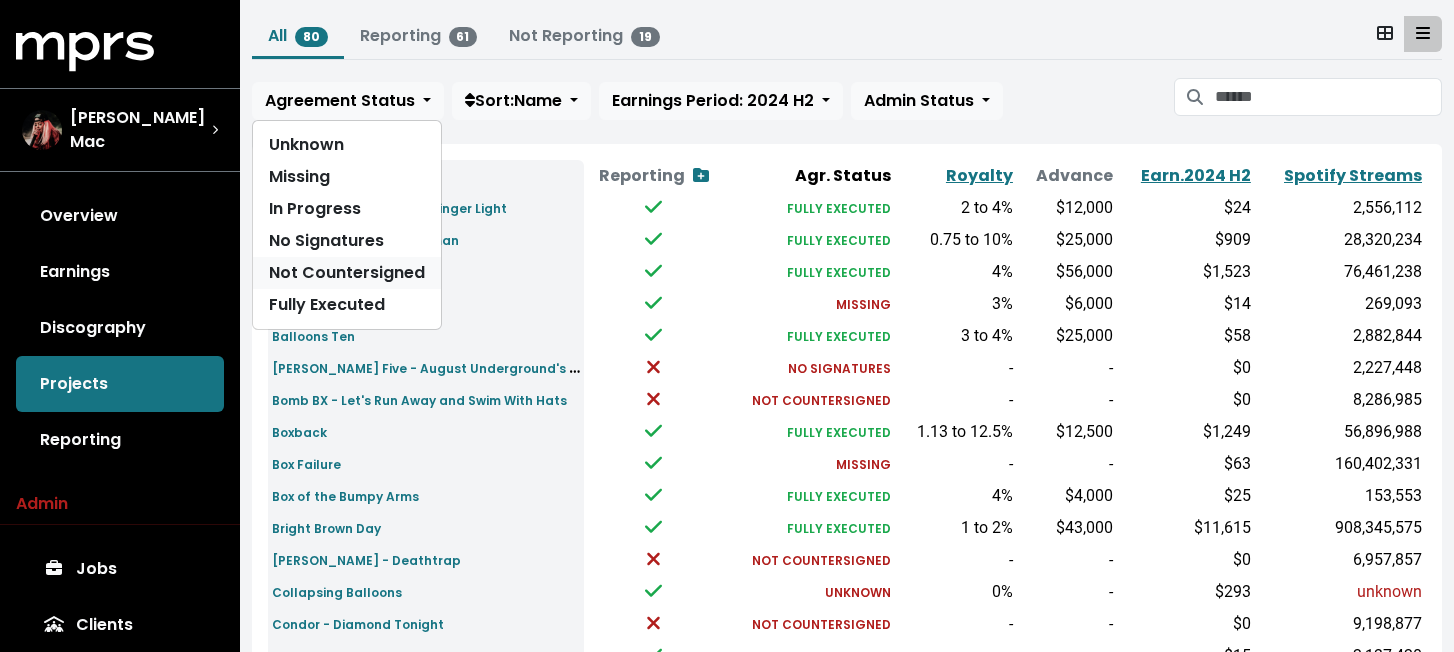 click on "Not Countersigned" at bounding box center [347, 273] 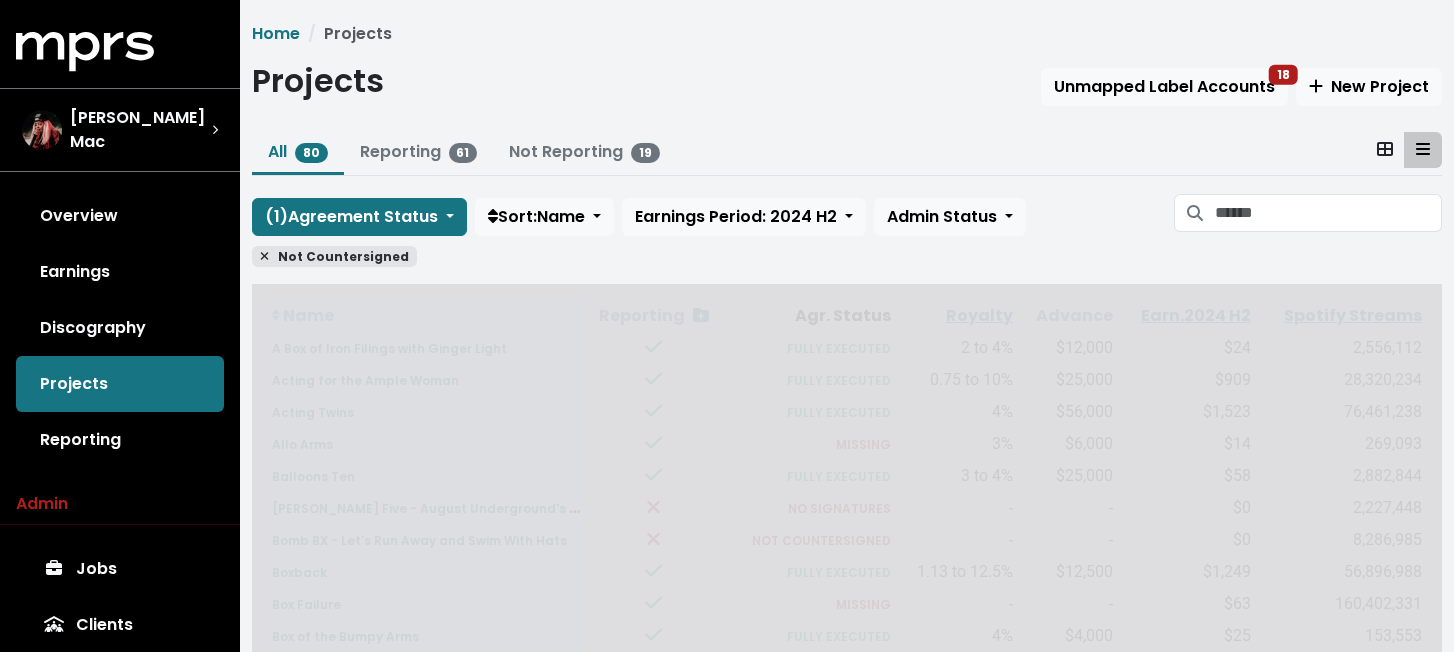 scroll, scrollTop: 0, scrollLeft: 0, axis: both 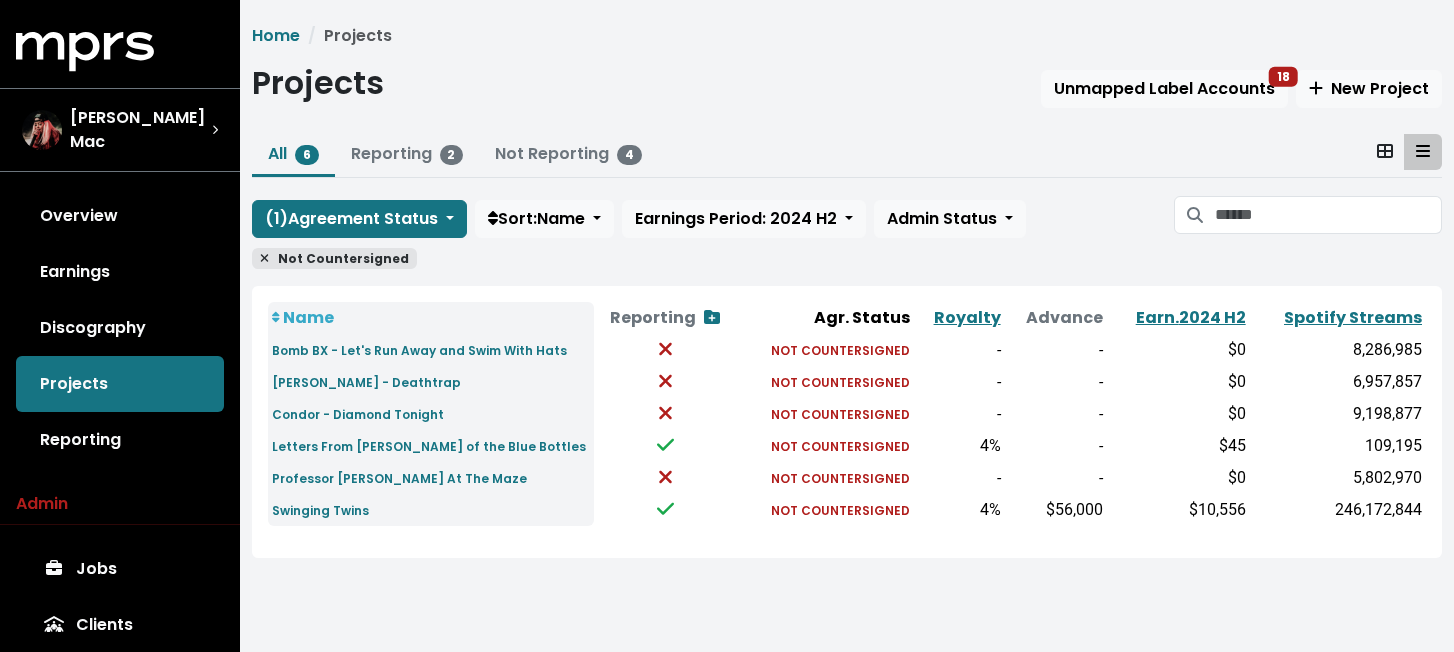 click 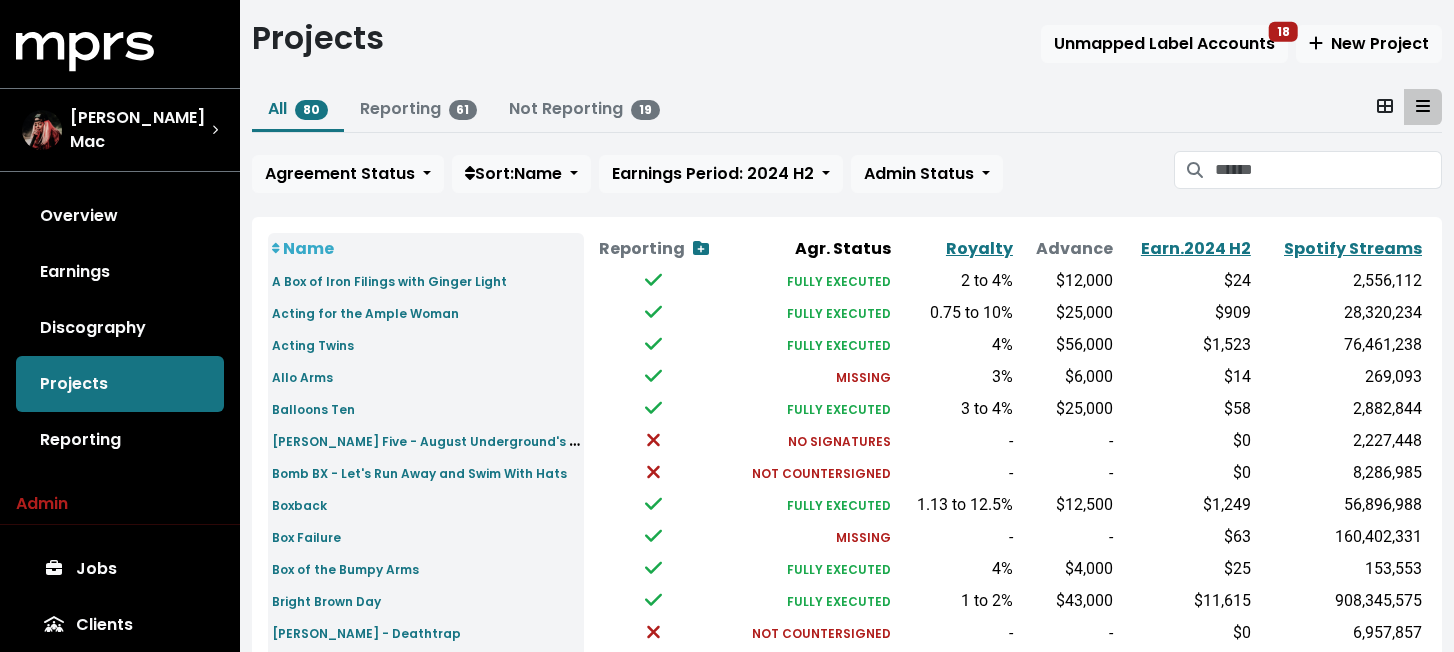 scroll, scrollTop: 0, scrollLeft: 0, axis: both 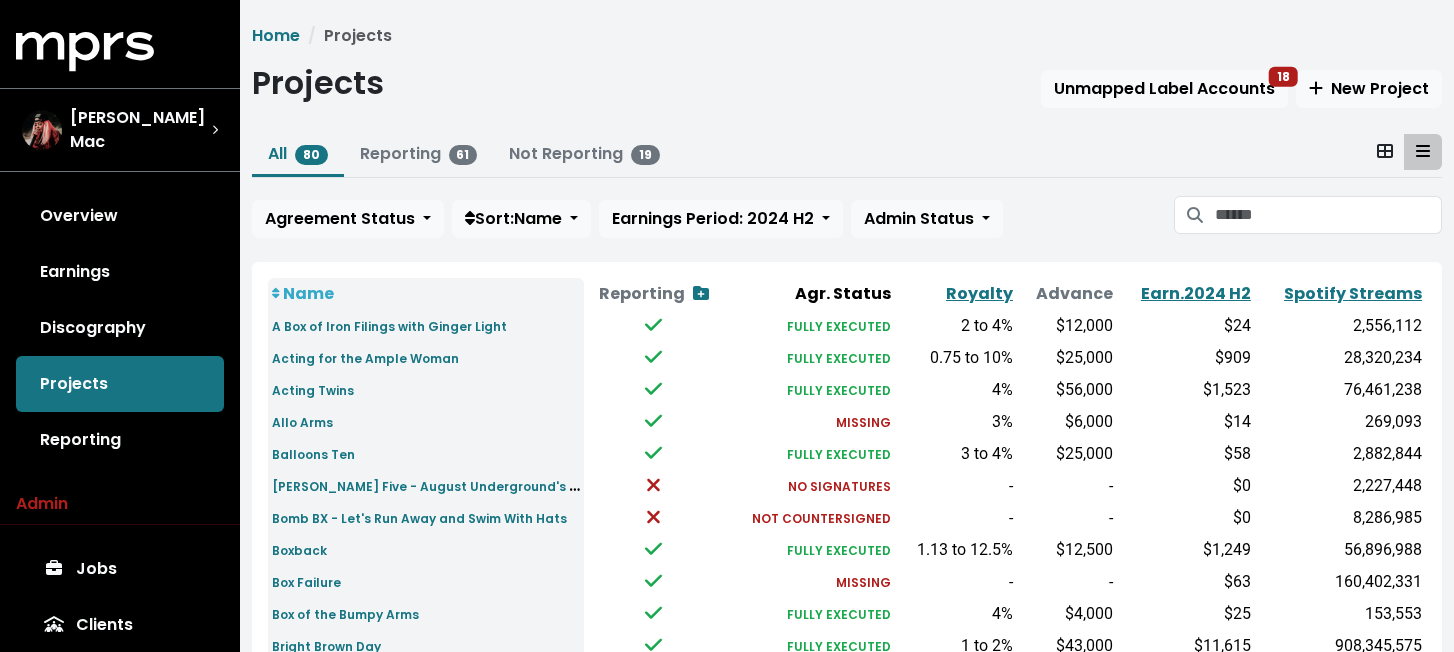 click 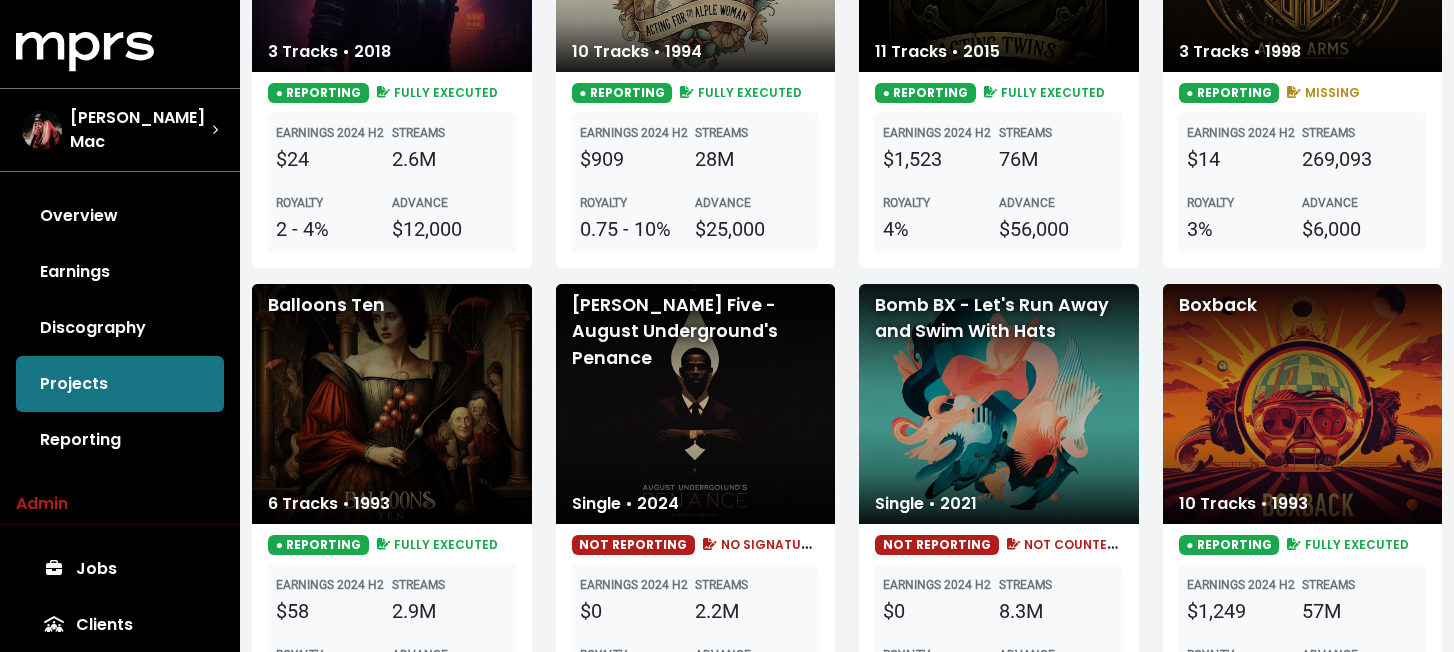 scroll, scrollTop: 429, scrollLeft: 0, axis: vertical 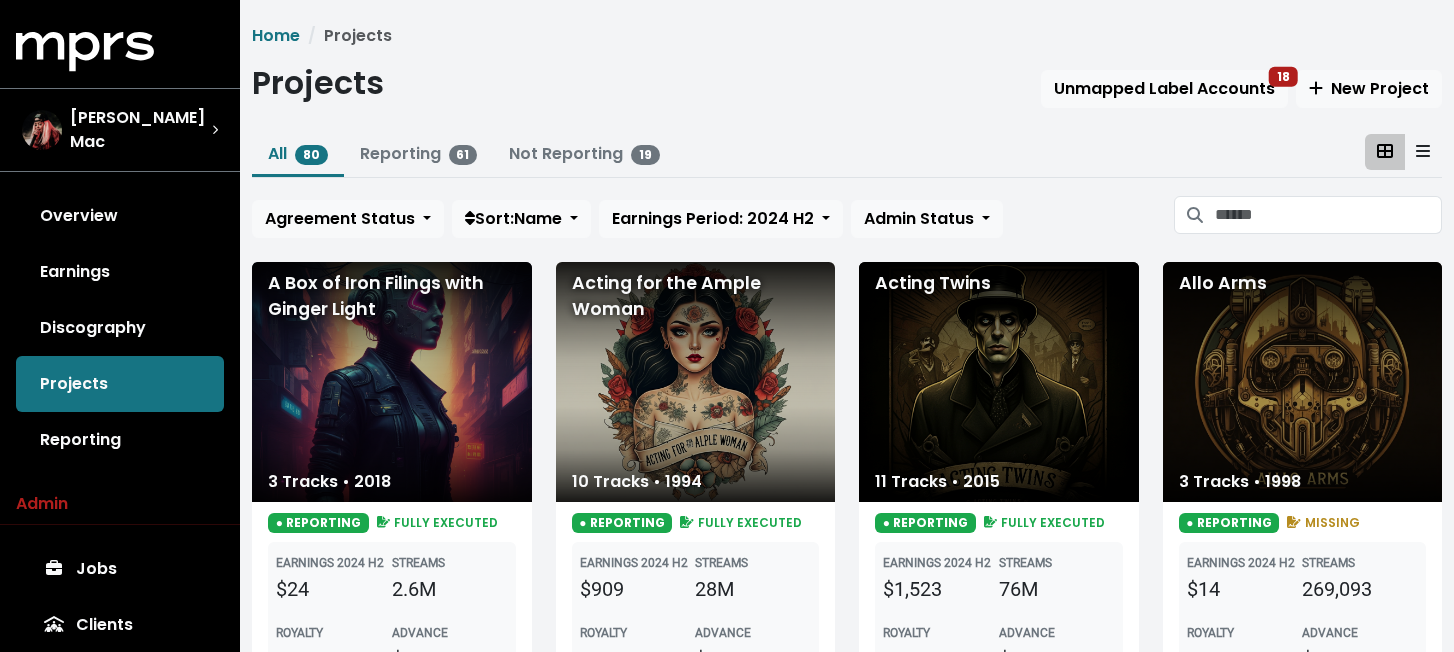 click 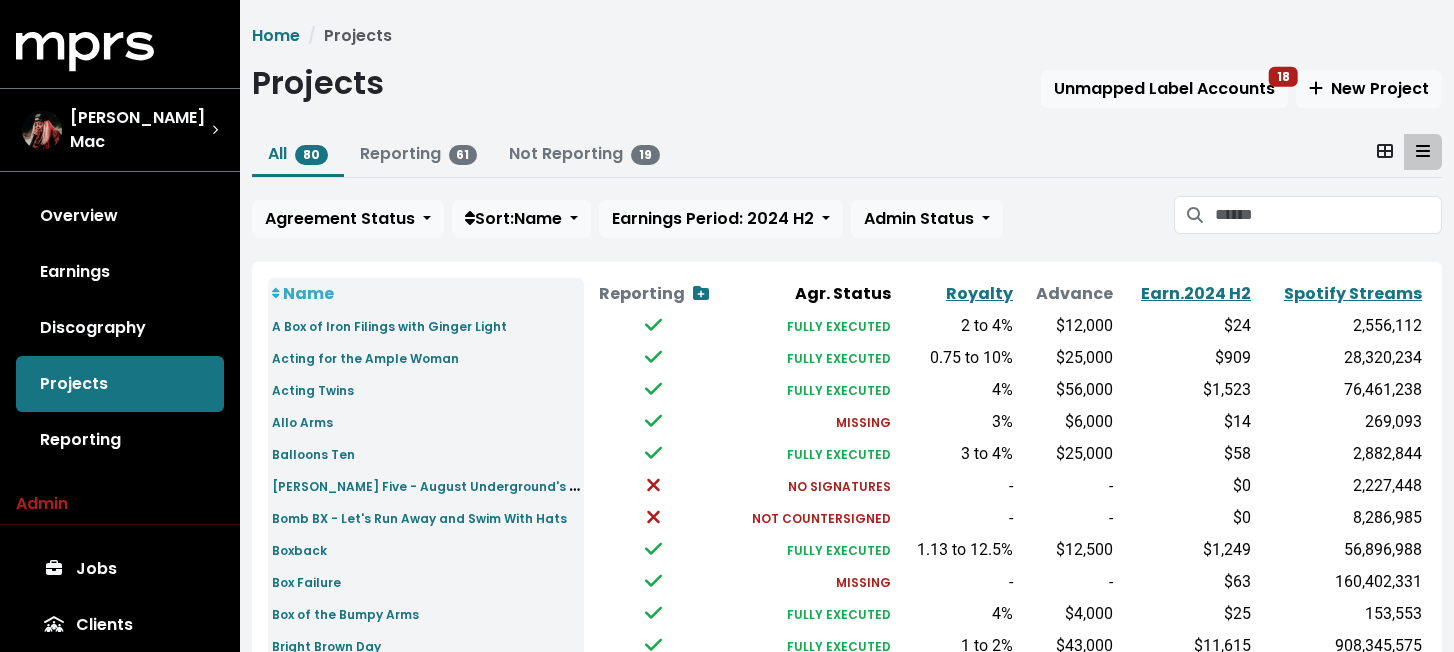 click on "Home Projects Projects Unmapped Label Accounts 18 New Project All 80 Reporting 61 Not Reporting 19 Agreement Status Unknown Missing In Progress No Signatures Not Countersigned Fully Executed   Sort:  Name Earnings Period: 2024 H2 Admin Status   Name Reporting Show contracts view Agr. Status Royalty Advance Earn.  2024 H2 Spotify Streams A Box of Iron Filings with [PERSON_NAME] FULLY EXECUTED 2 to 4% $12,000 $24 2,556,112 Acting for the Ample Woman FULLY EXECUTED 0.75 to 10% $25,000 $909 28,320,234 Acting Twins FULLY EXECUTED 4% $56,000 $1,523 76,461,238 Allo Arms MISSING 3% $6,000 $14 269,093 Balloons Ten FULLY EXECUTED 3 to 4% $25,000 $58 2,882,844 [PERSON_NAME] Five - August Underground's Penance NO SIGNATURES - - $0 2,227,448 Bomb BX - Let's Run Away and Swim With Hats NOT COUNTERSIGNED - - $0 8,286,985 Boxback FULLY EXECUTED 1.13 to 12.5% $12,500 $1,249 56,896,988 Box Failure MISSING - - $63 160,402,331 Box of the Bumpy Arms FULLY EXECUTED 4% $4,000 $25 153,553 Bright Brown Day FULLY EXECUTED 1 to 2% - -" at bounding box center [847, 747] 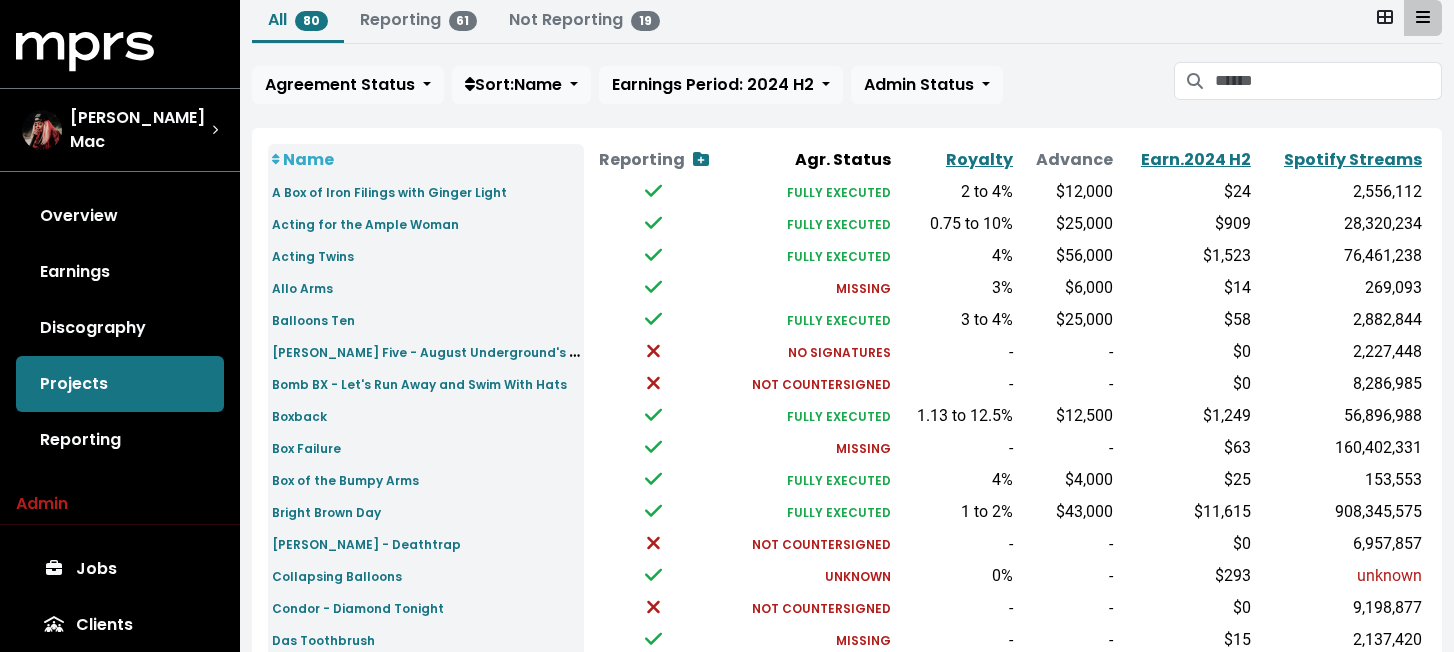 scroll, scrollTop: 135, scrollLeft: 0, axis: vertical 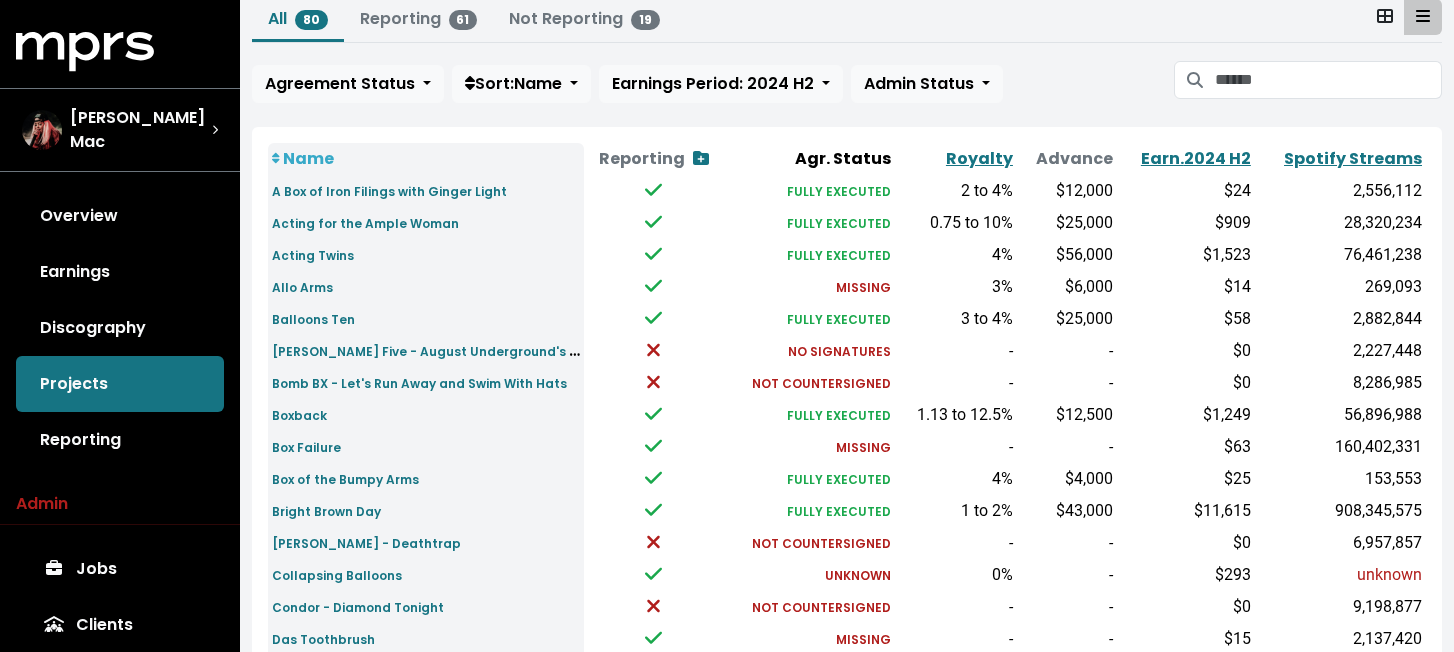 click on "Allo Arms" at bounding box center [426, 287] 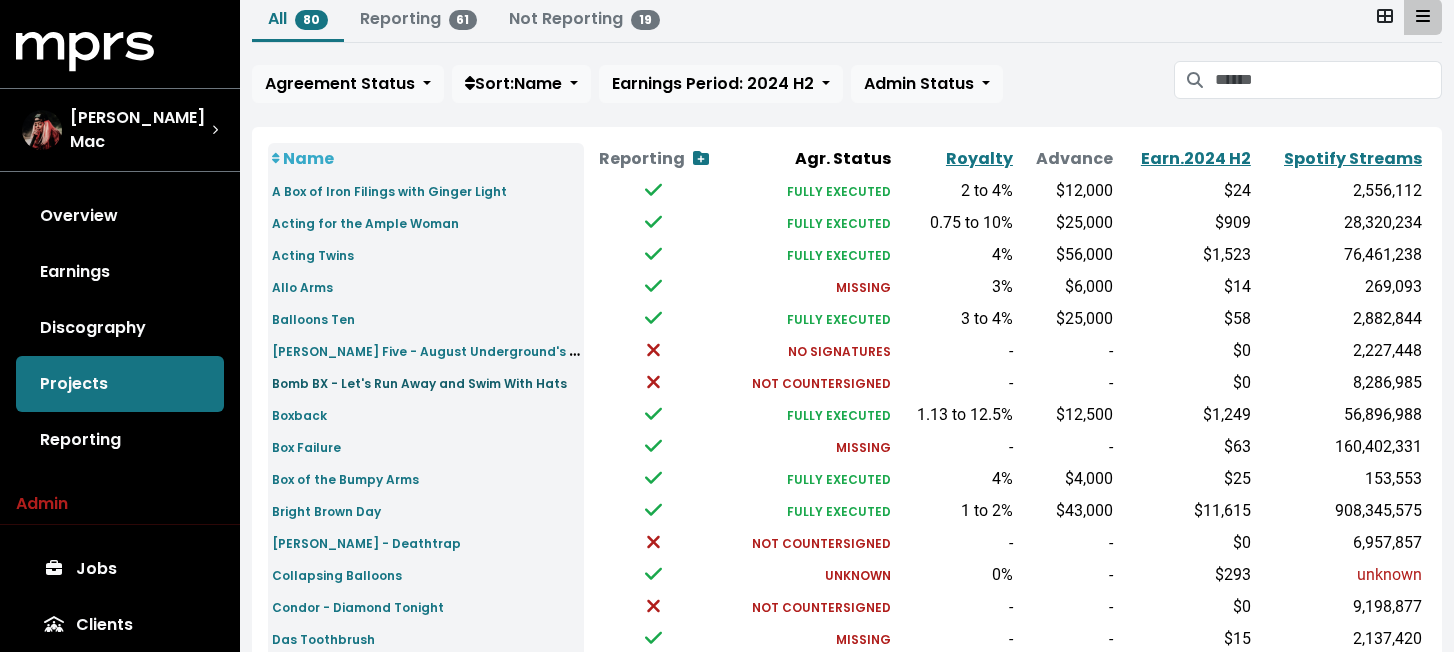 click on "Bomb BX - Let's Run Away and Swim With Hats" at bounding box center (419, 383) 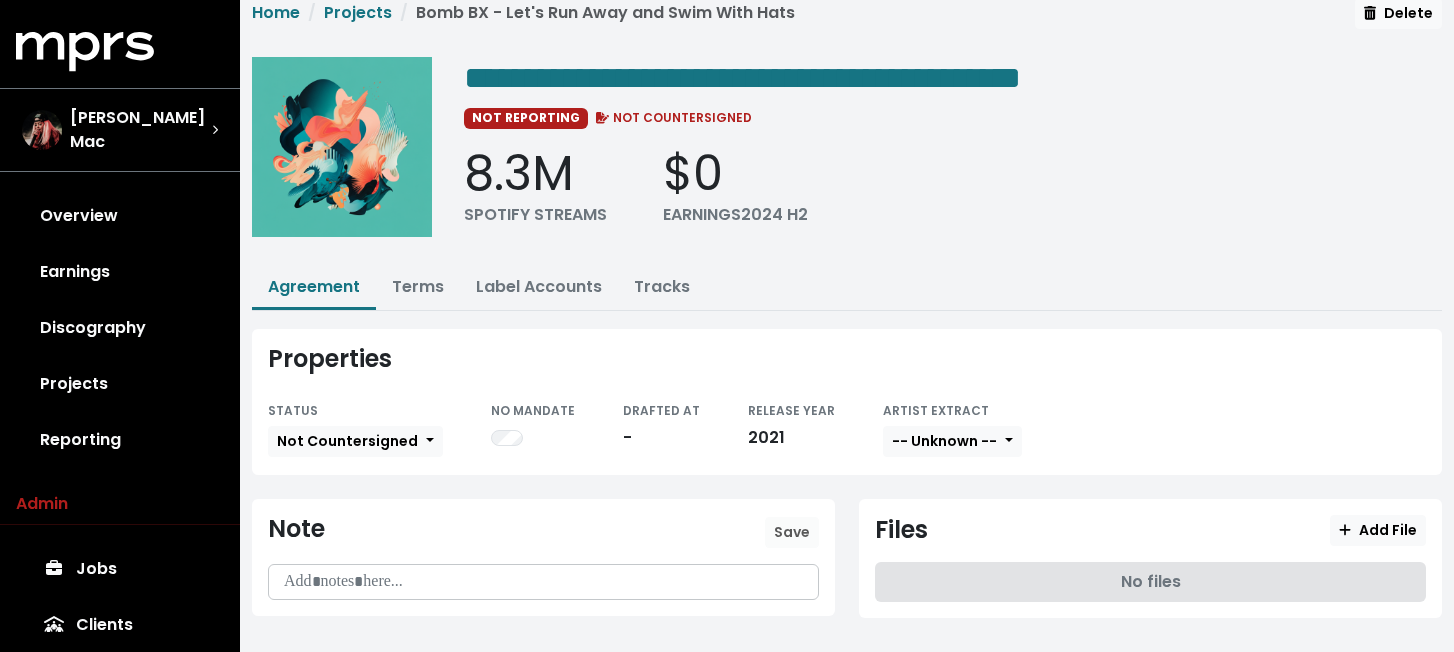 scroll, scrollTop: 27, scrollLeft: 0, axis: vertical 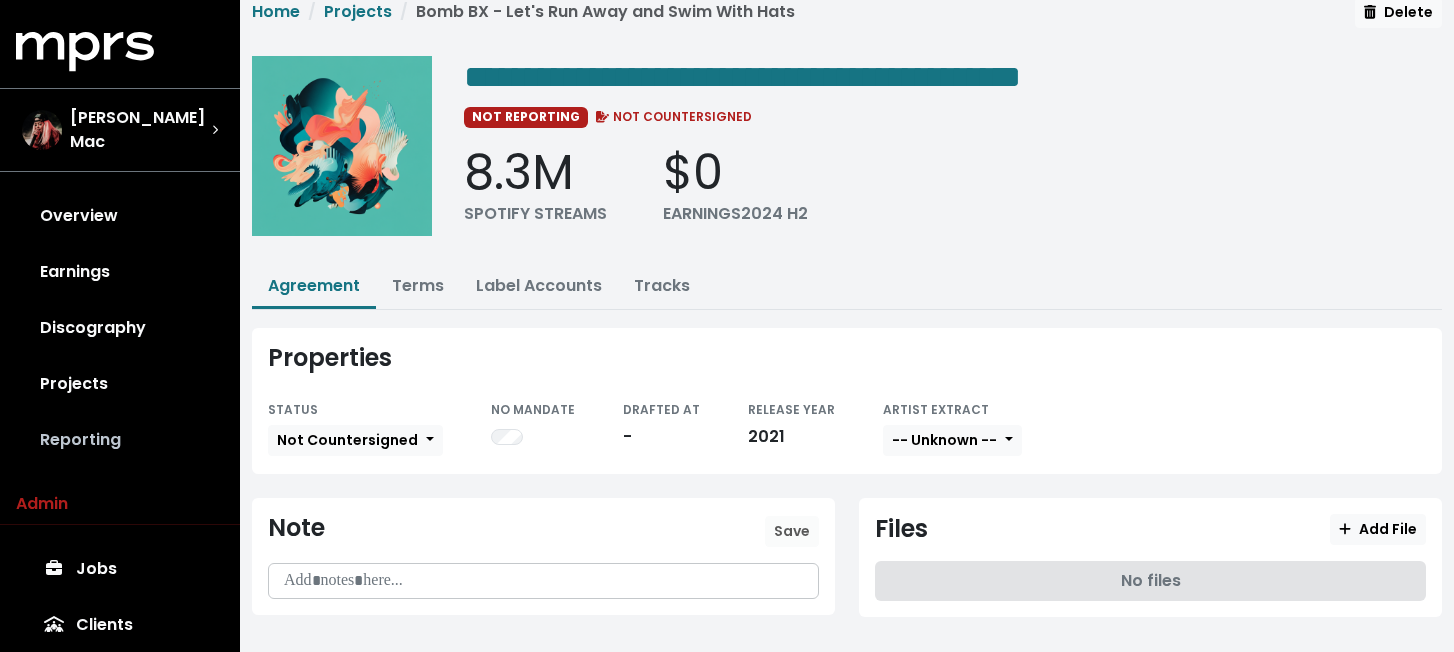 click on "Reporting" at bounding box center (120, 440) 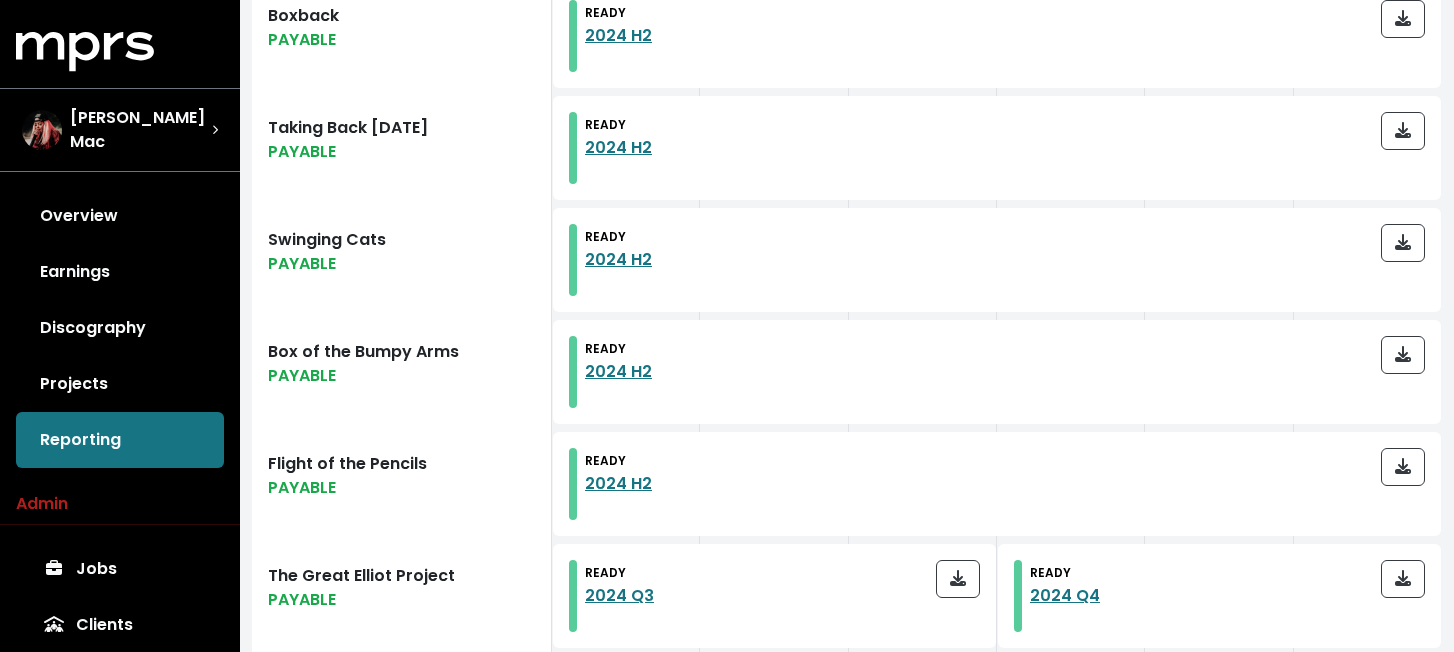 scroll, scrollTop: 744, scrollLeft: 0, axis: vertical 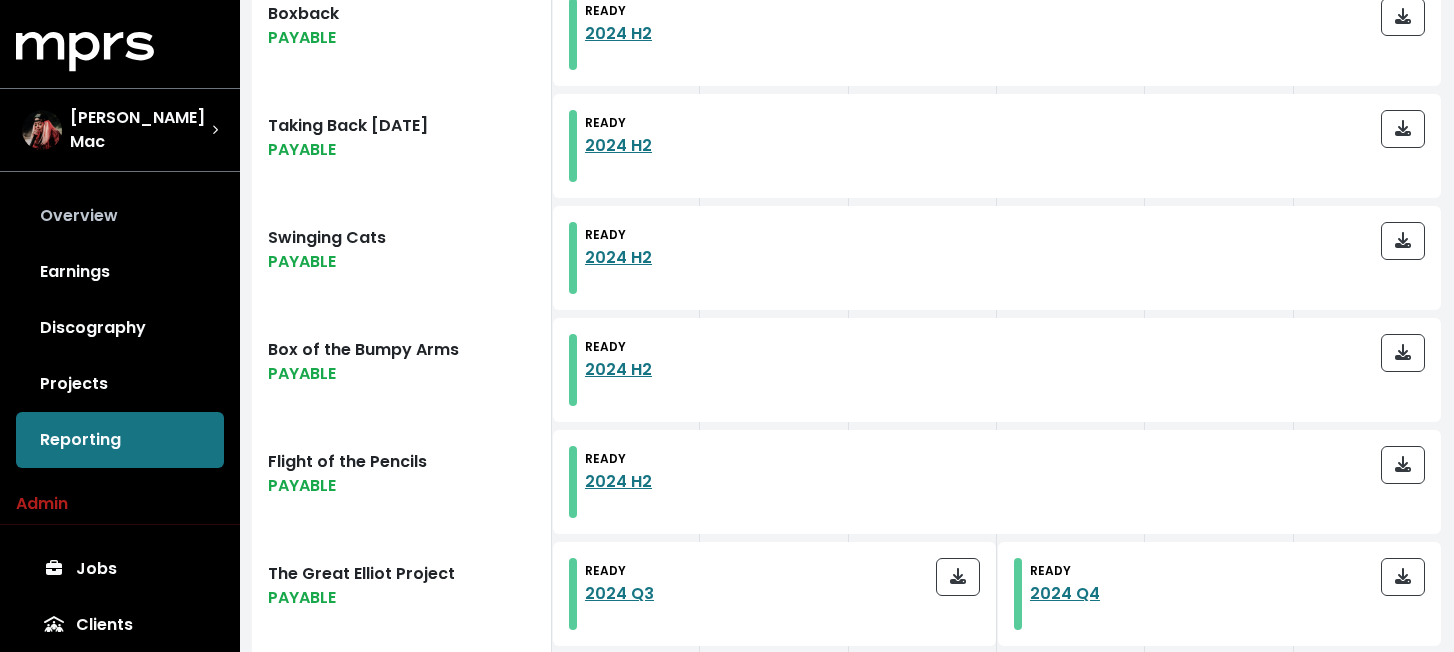 click on "Overview" at bounding box center [120, 216] 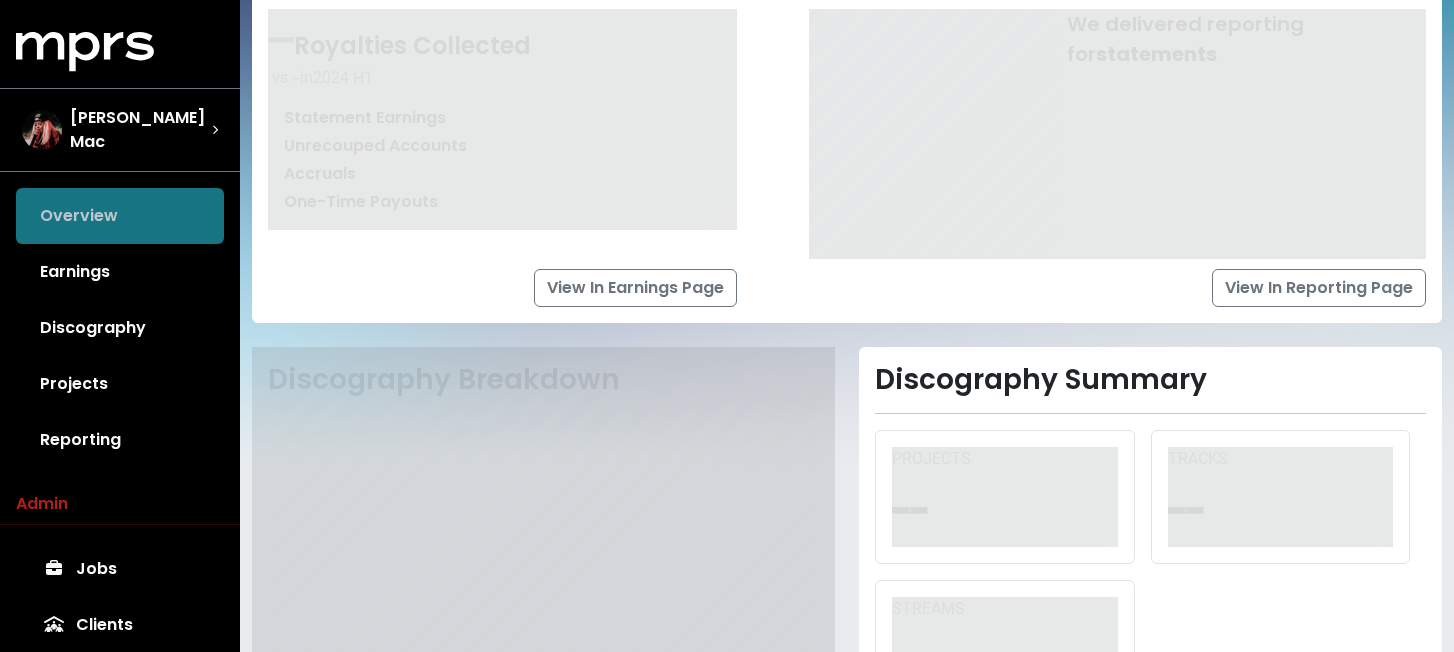 scroll, scrollTop: 0, scrollLeft: 0, axis: both 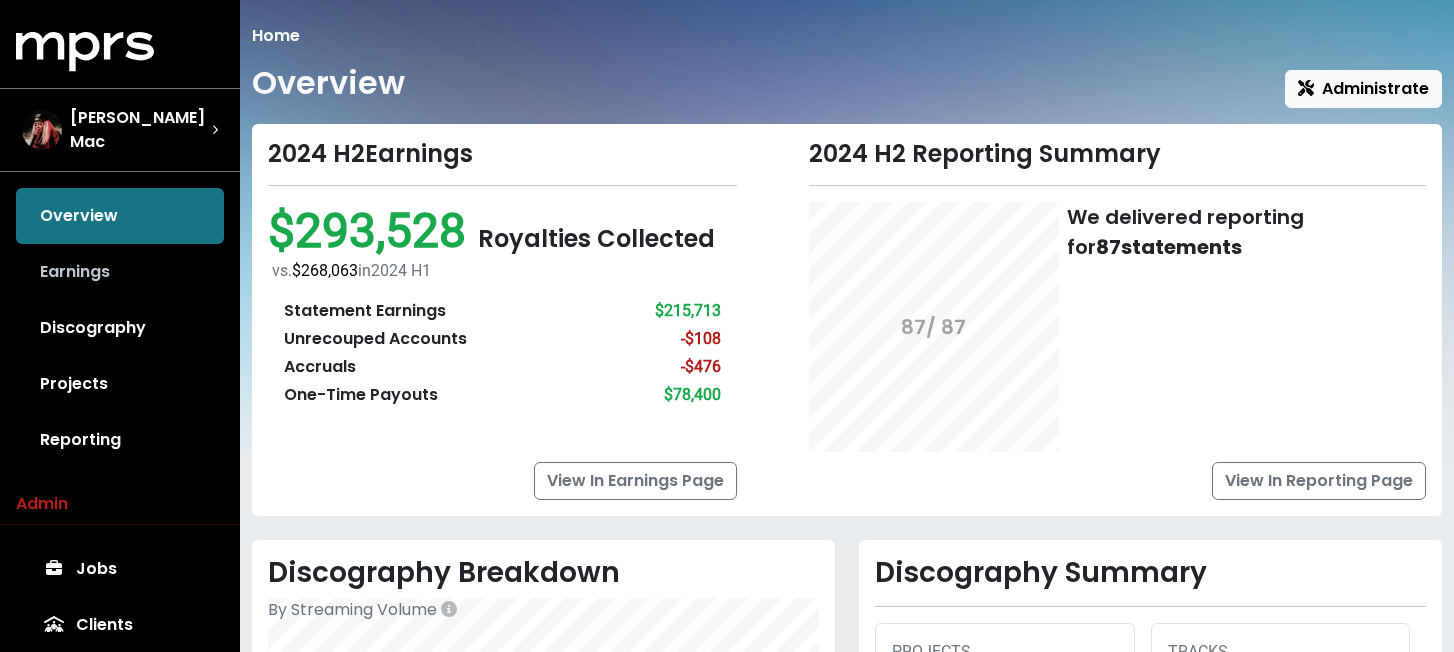 click on "Earnings" at bounding box center (120, 272) 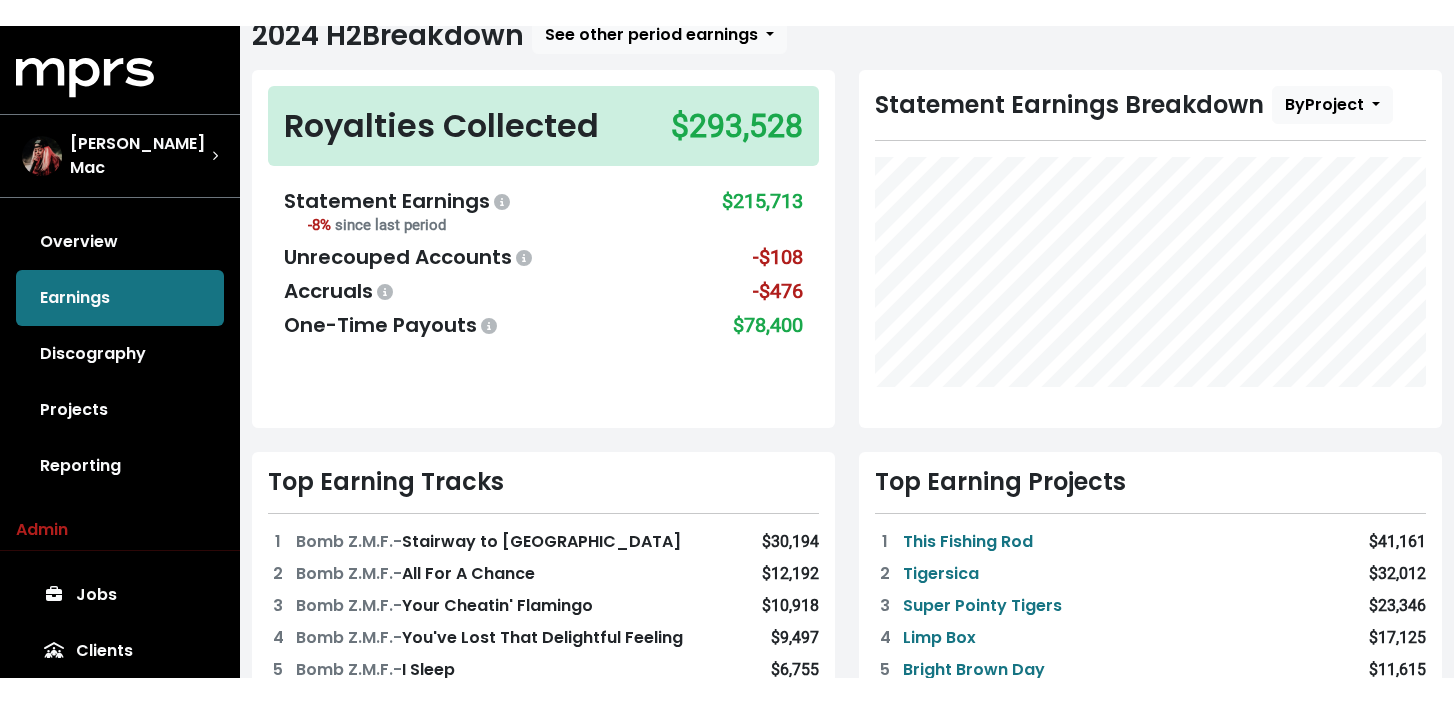 scroll, scrollTop: 138, scrollLeft: 0, axis: vertical 